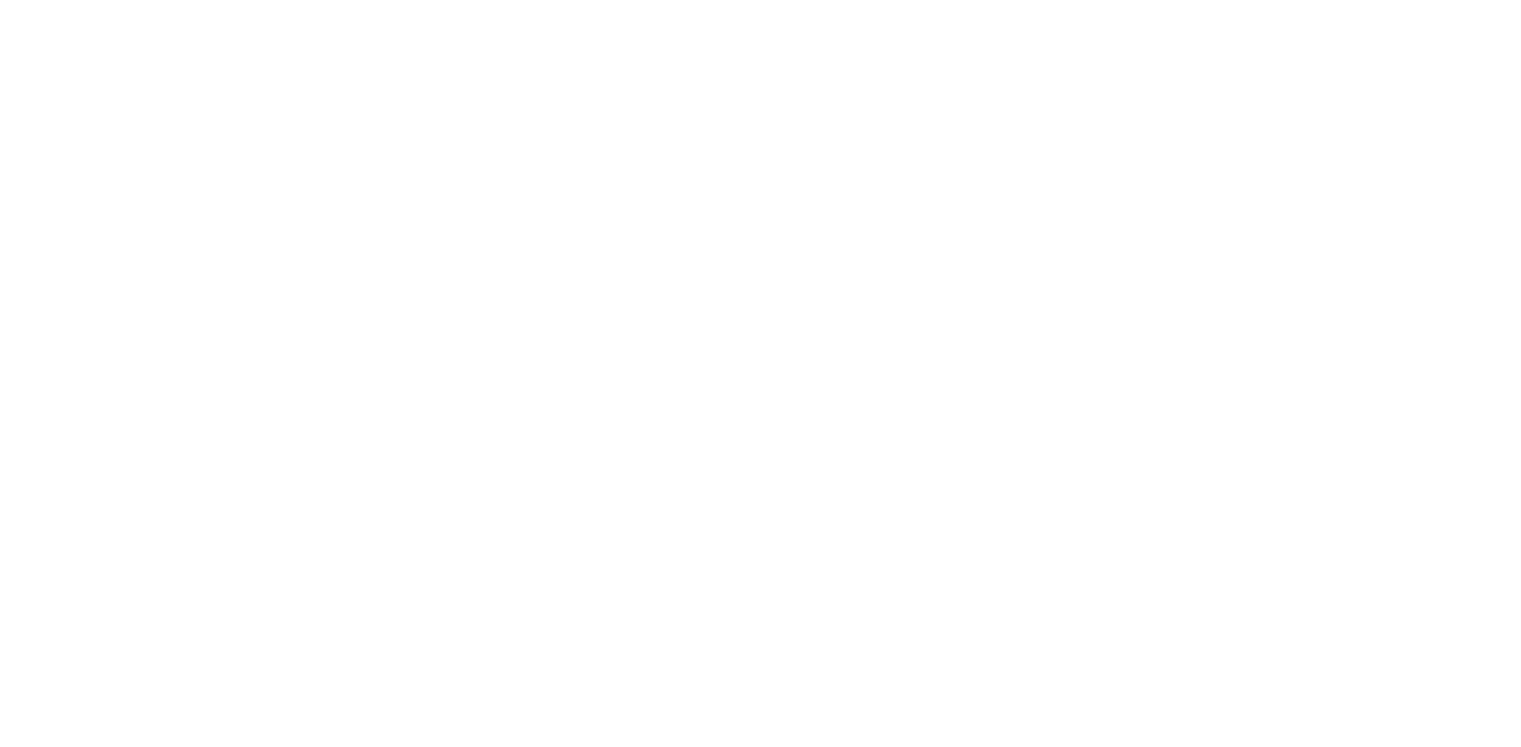 scroll, scrollTop: 0, scrollLeft: 0, axis: both 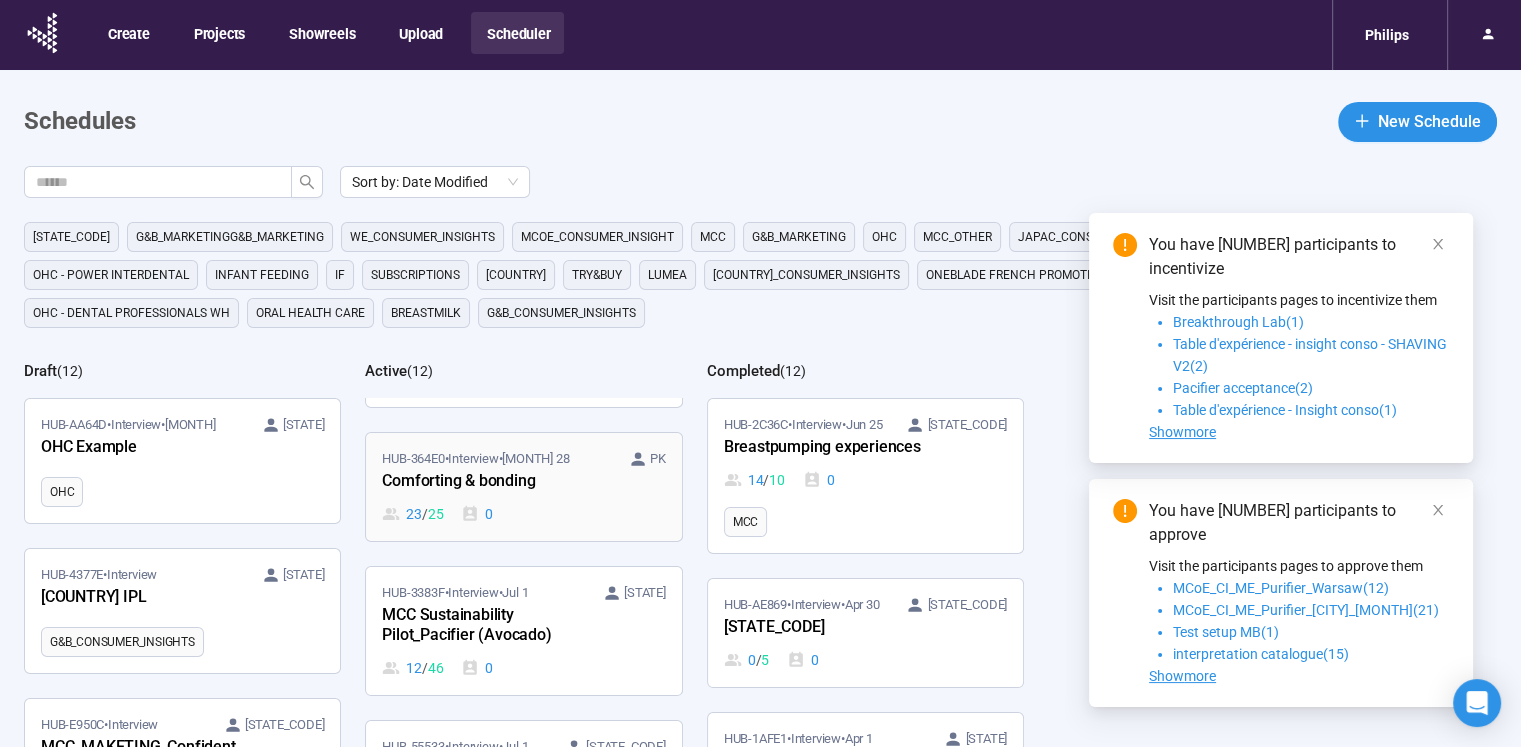 click on "Comforting & bonding" at bounding box center [492, 482] 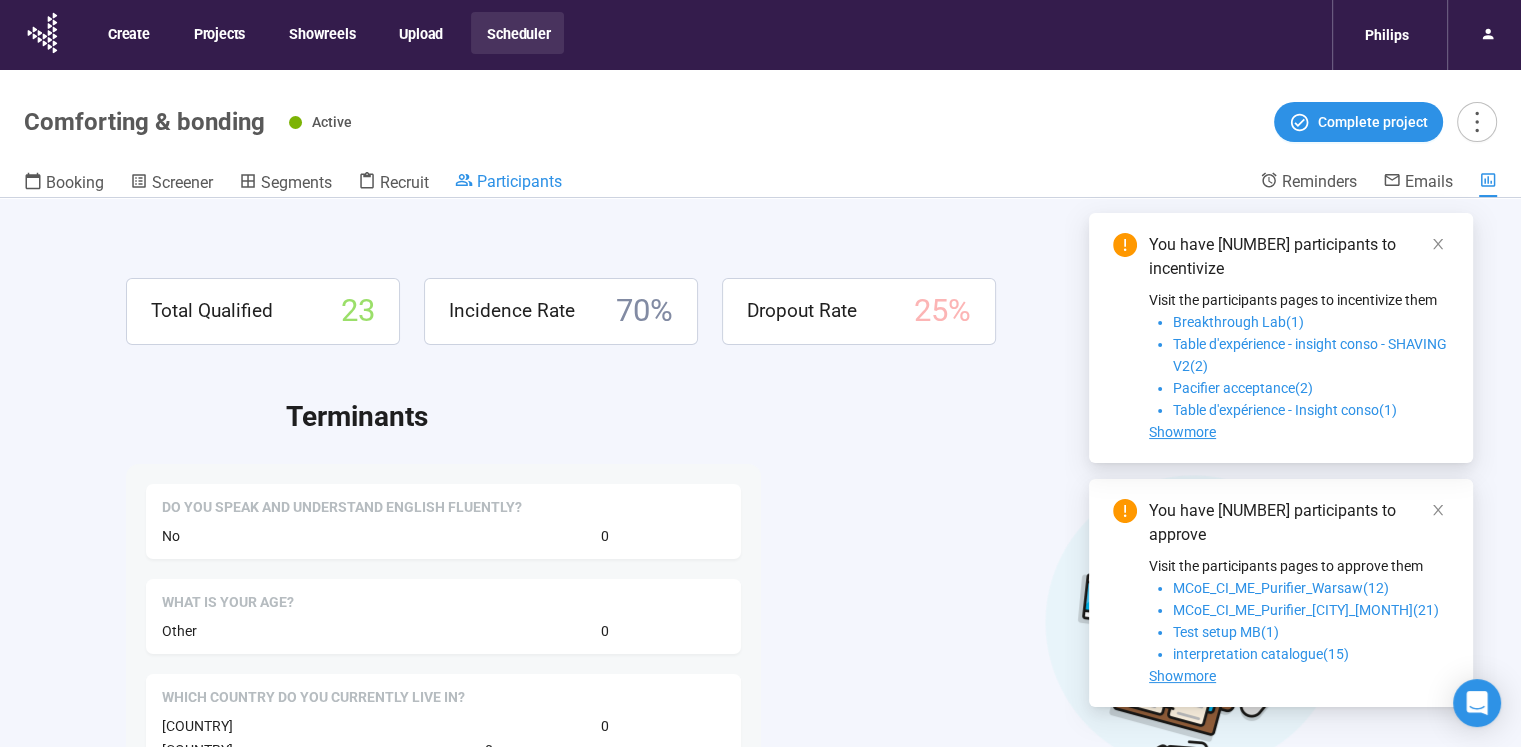 click on "Participants" at bounding box center [508, 181] 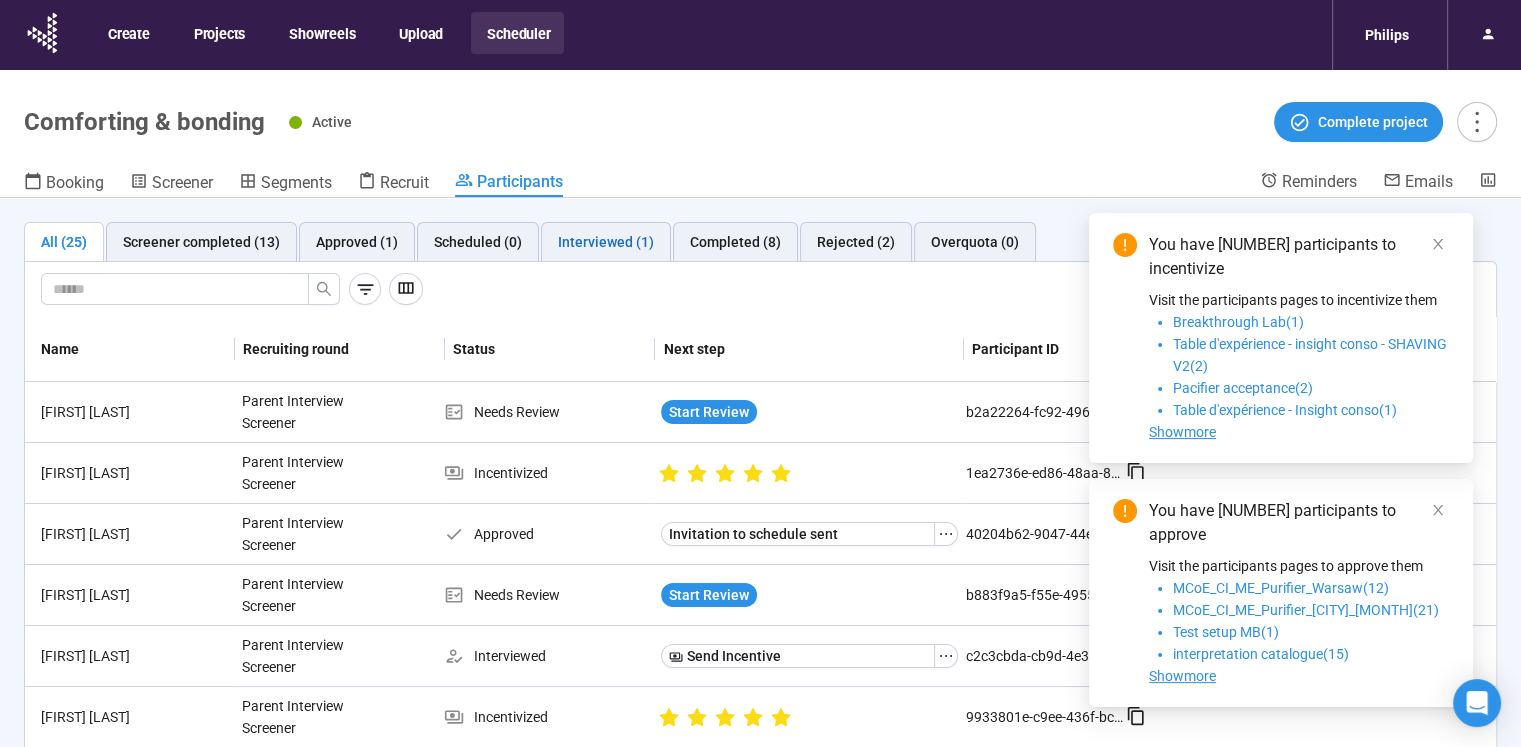 click on "Interviewed (1)" at bounding box center (606, 242) 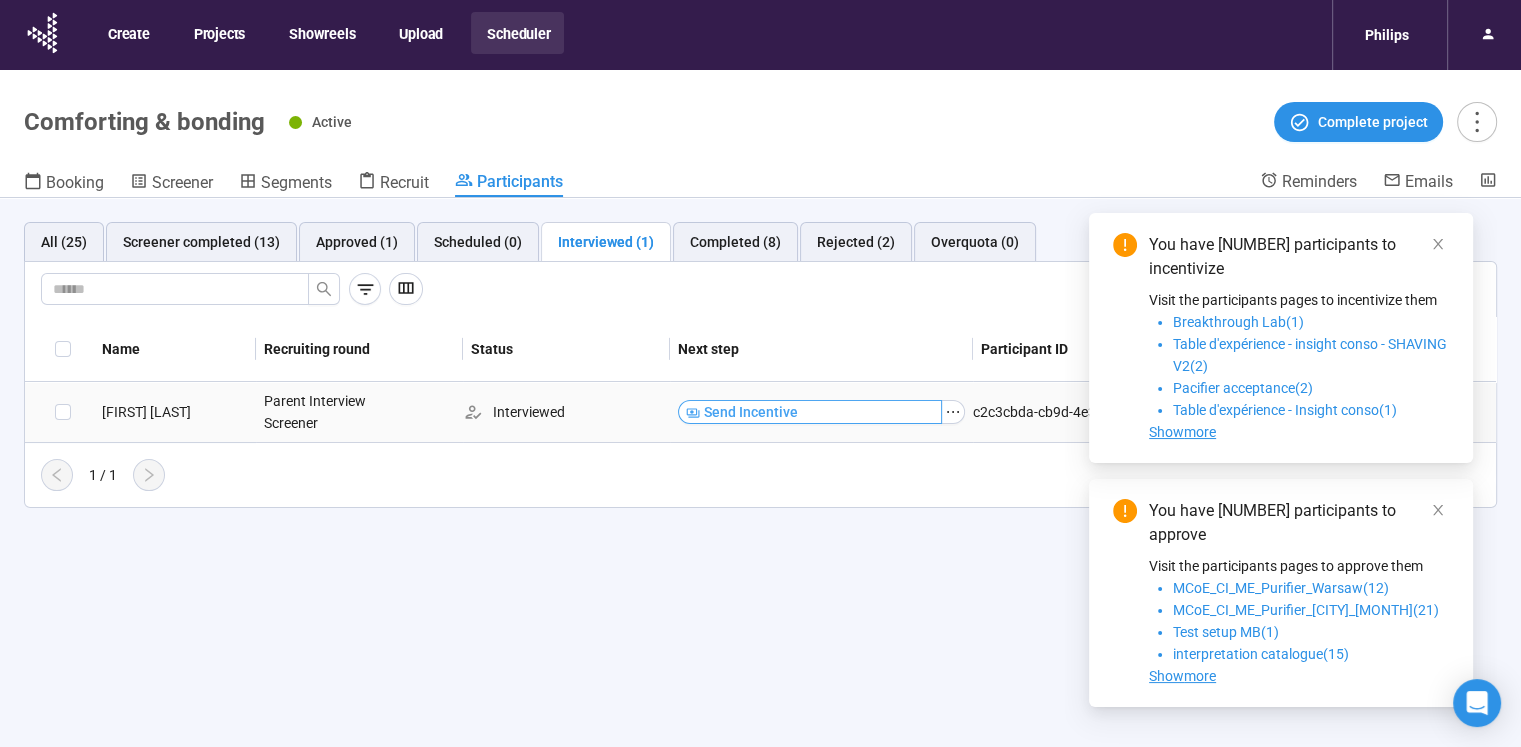 click on "Send Incentive" at bounding box center [751, 412] 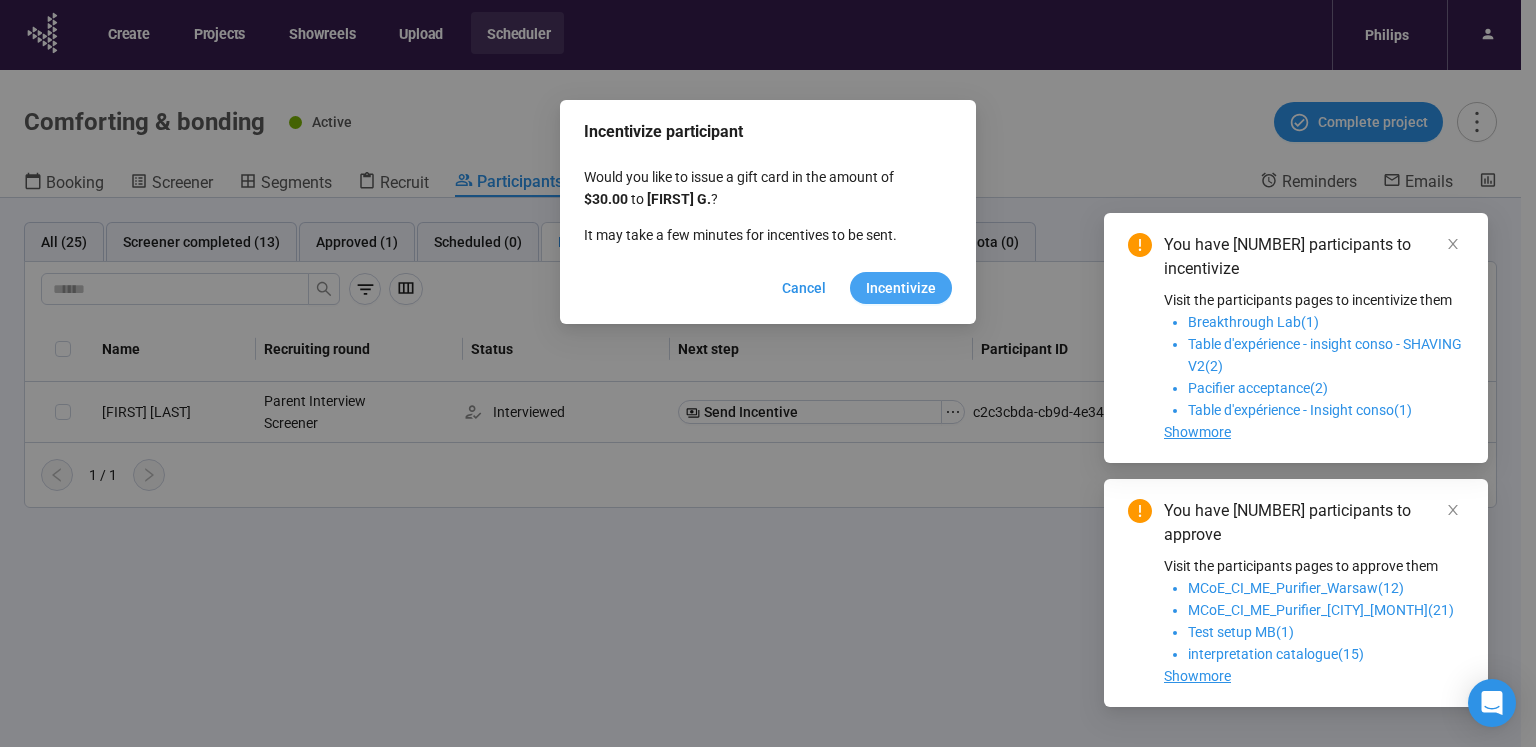 click on "Incentivize" at bounding box center [901, 288] 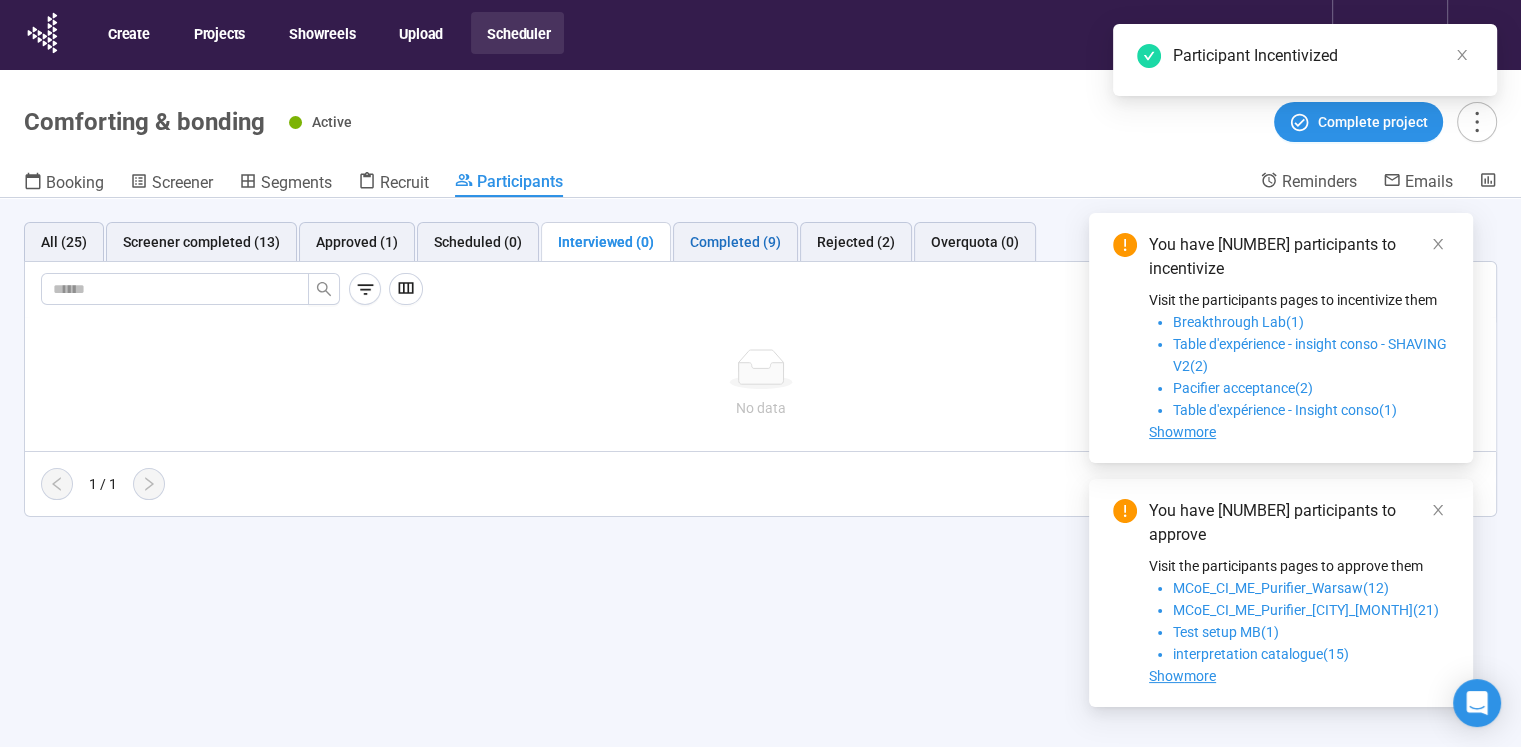 click on "Completed (9)" at bounding box center (735, 242) 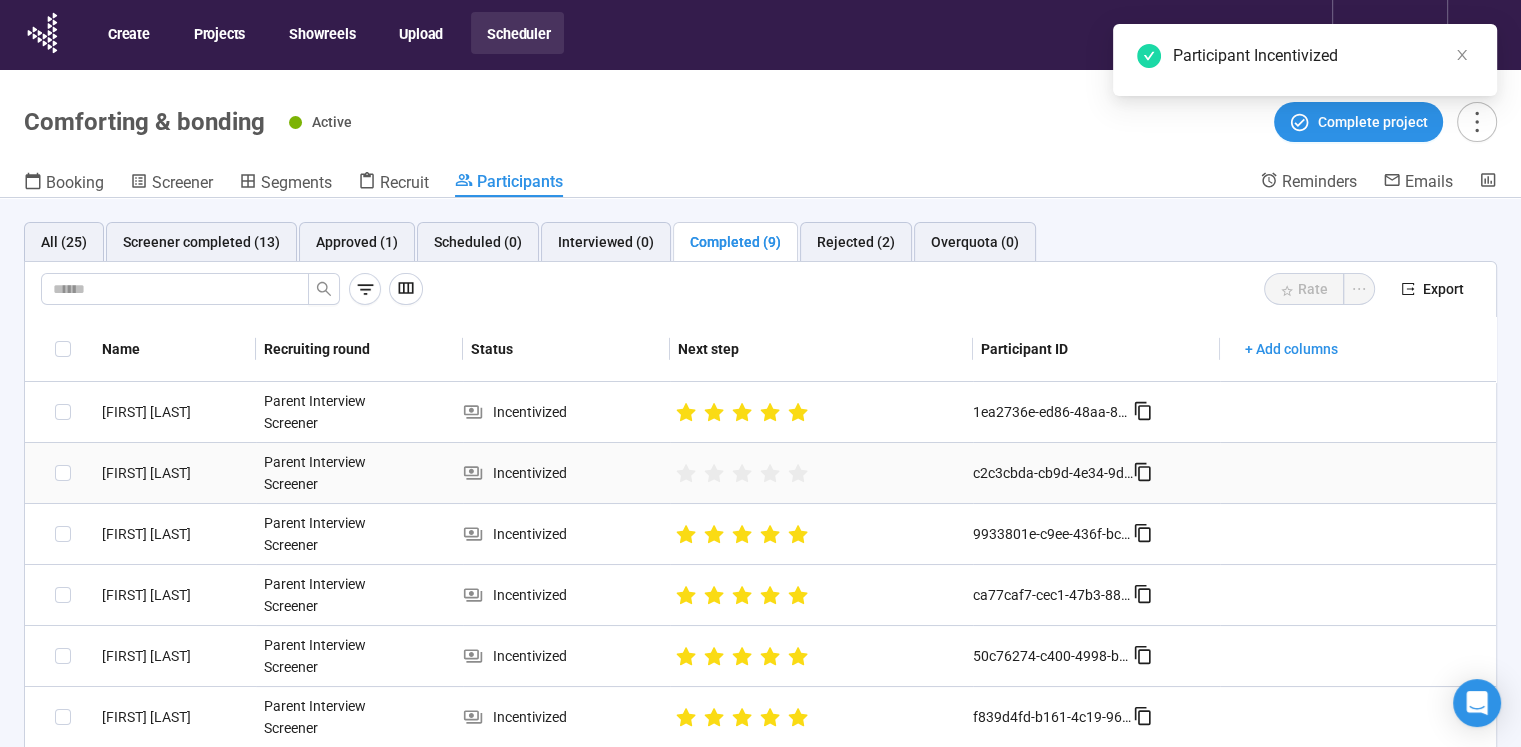 scroll, scrollTop: 100, scrollLeft: 0, axis: vertical 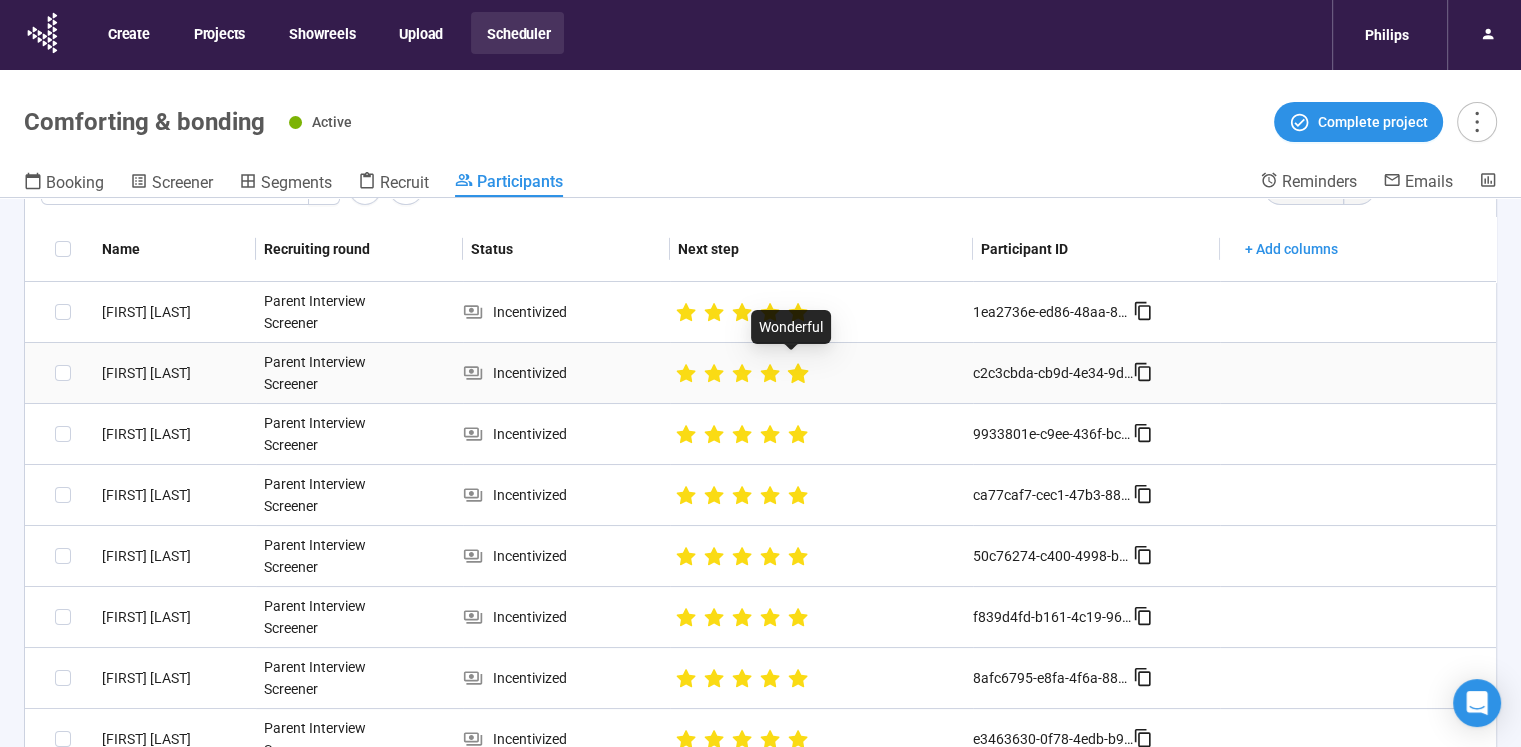click at bounding box center (797, 373) 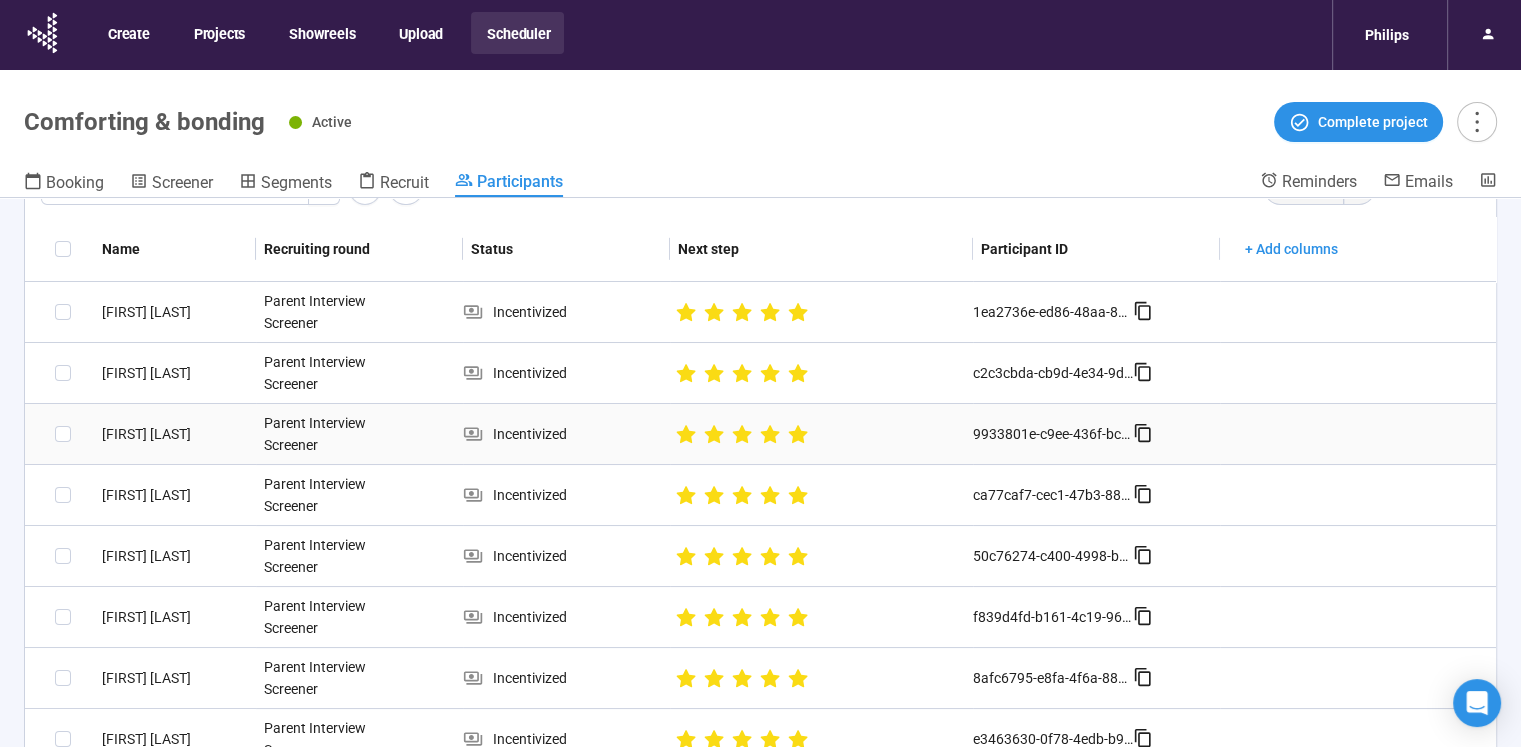scroll, scrollTop: 0, scrollLeft: 0, axis: both 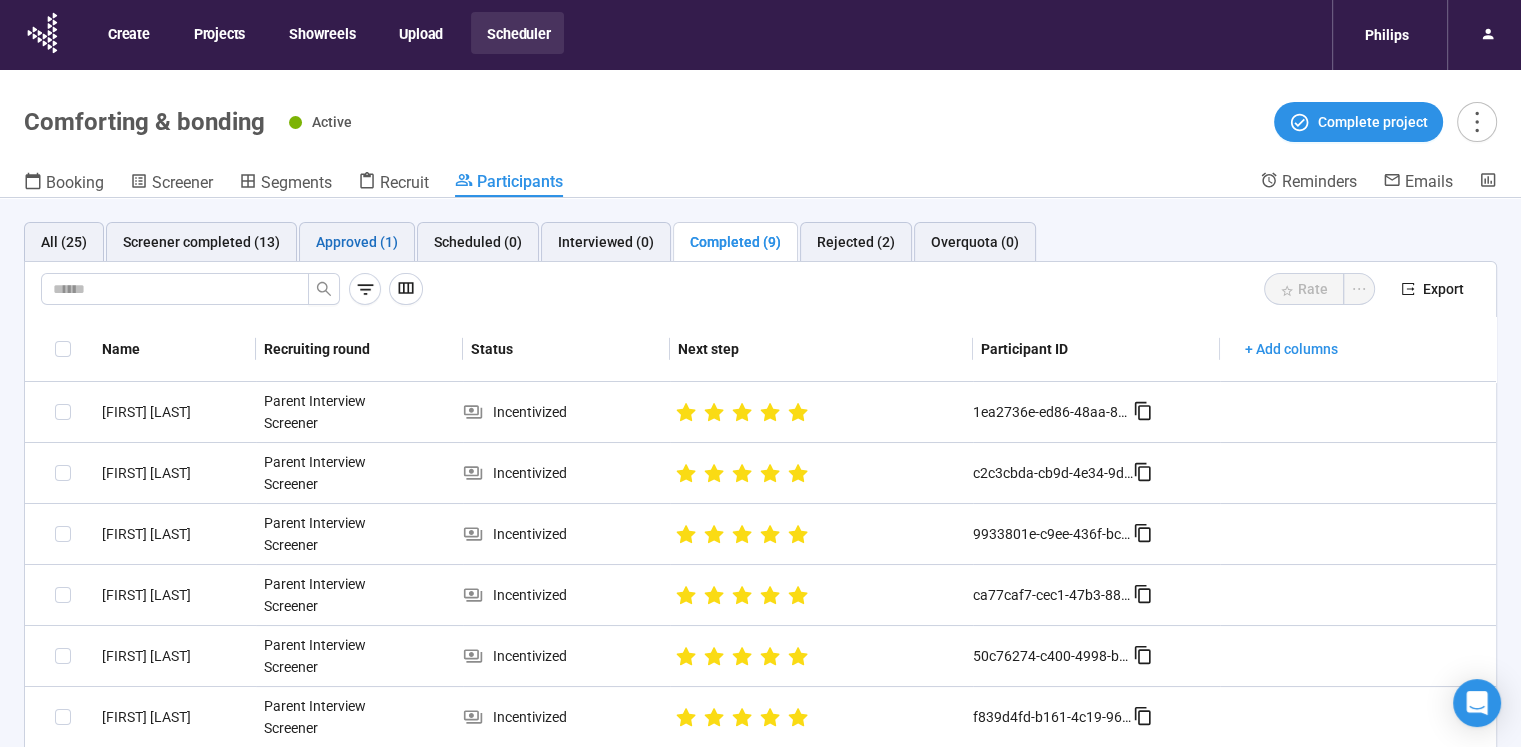 click on "Approved (1)" at bounding box center (357, 242) 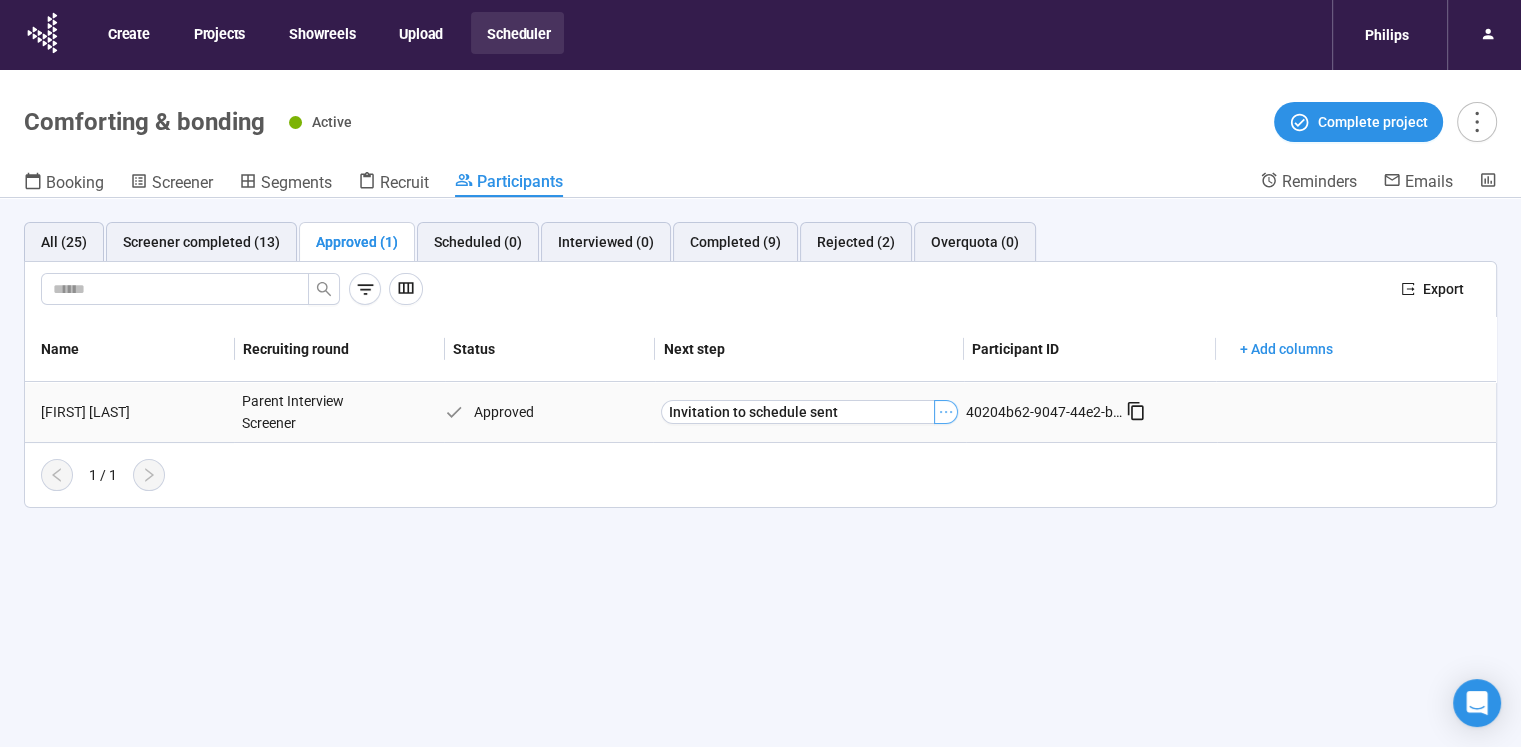 click at bounding box center (946, 412) 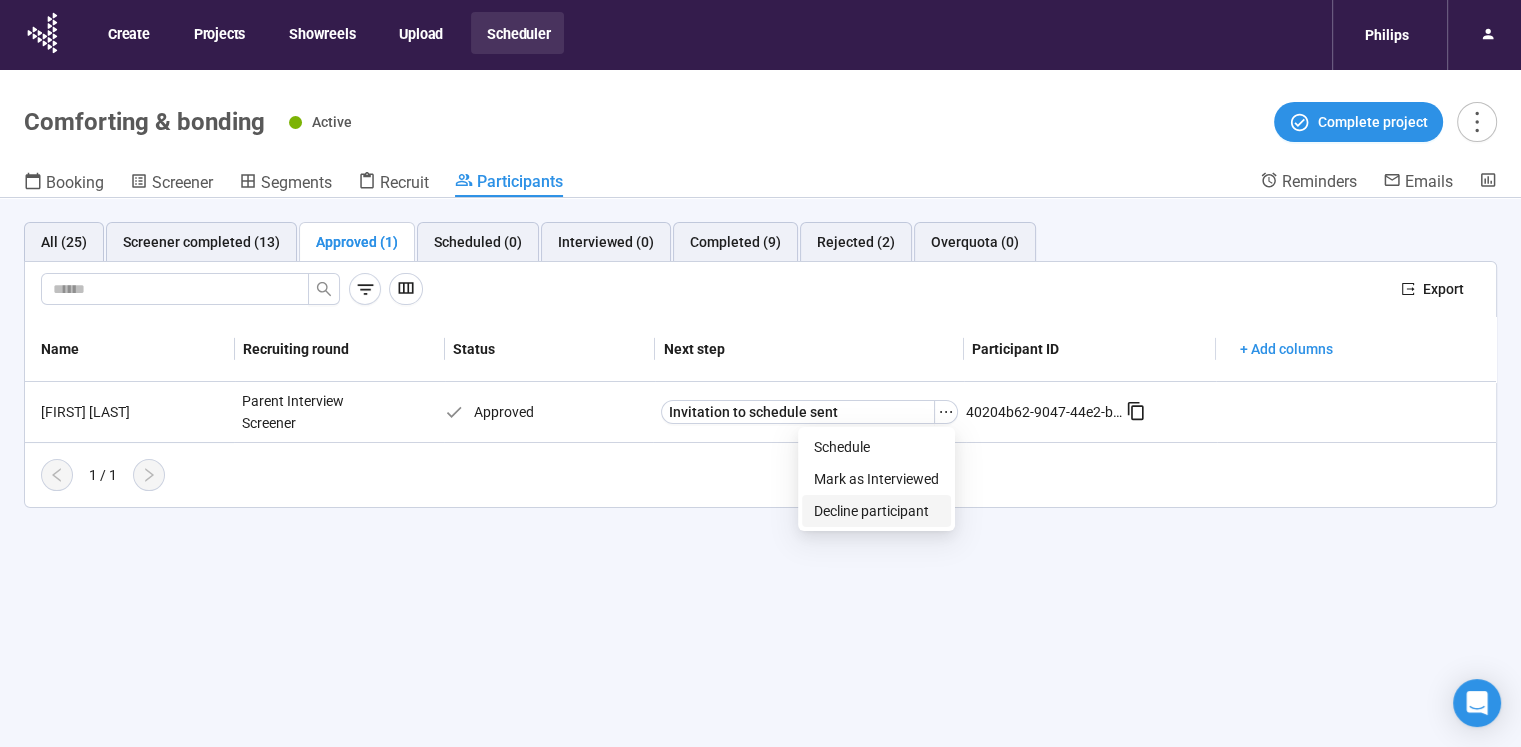 click on "Decline participant" at bounding box center [876, 511] 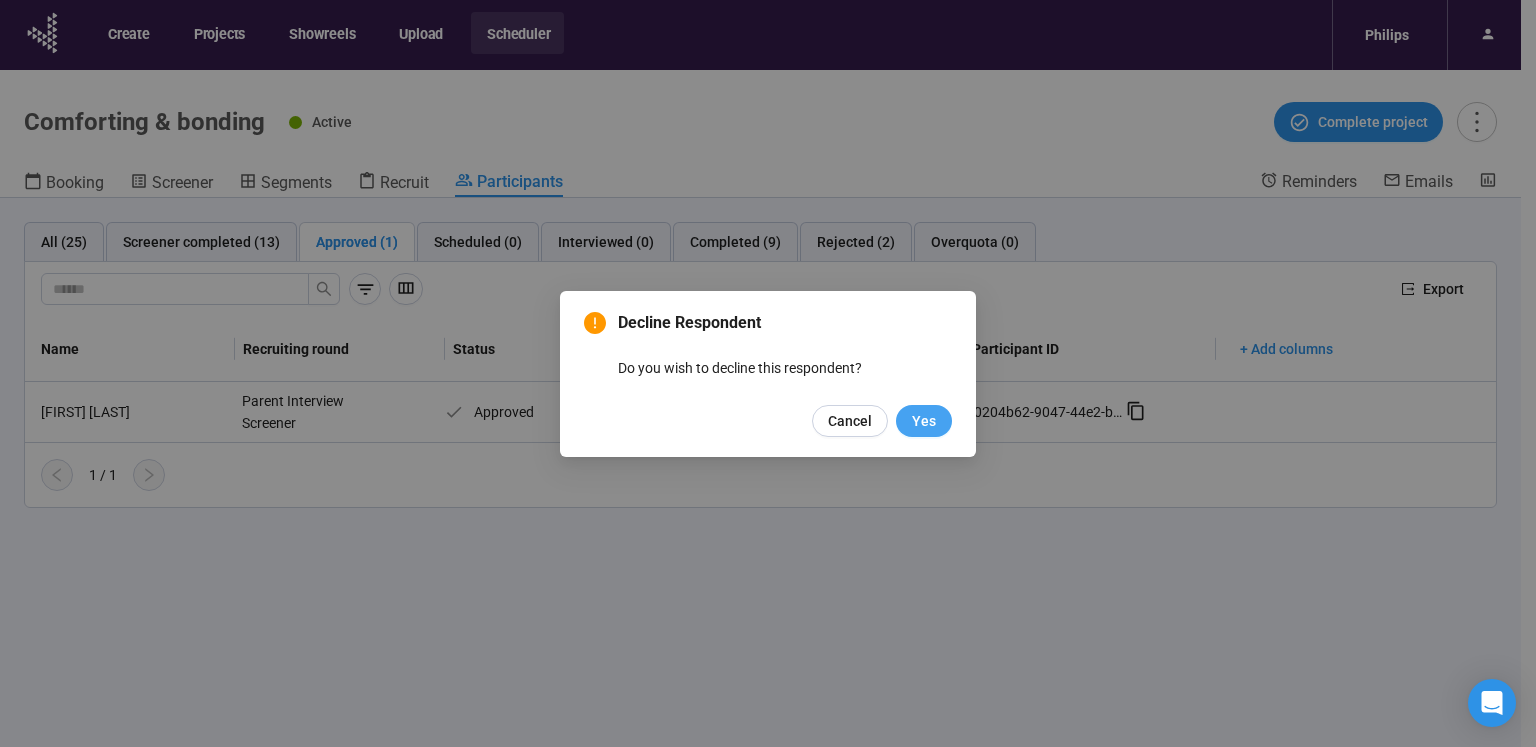 click on "Yes" at bounding box center [924, 421] 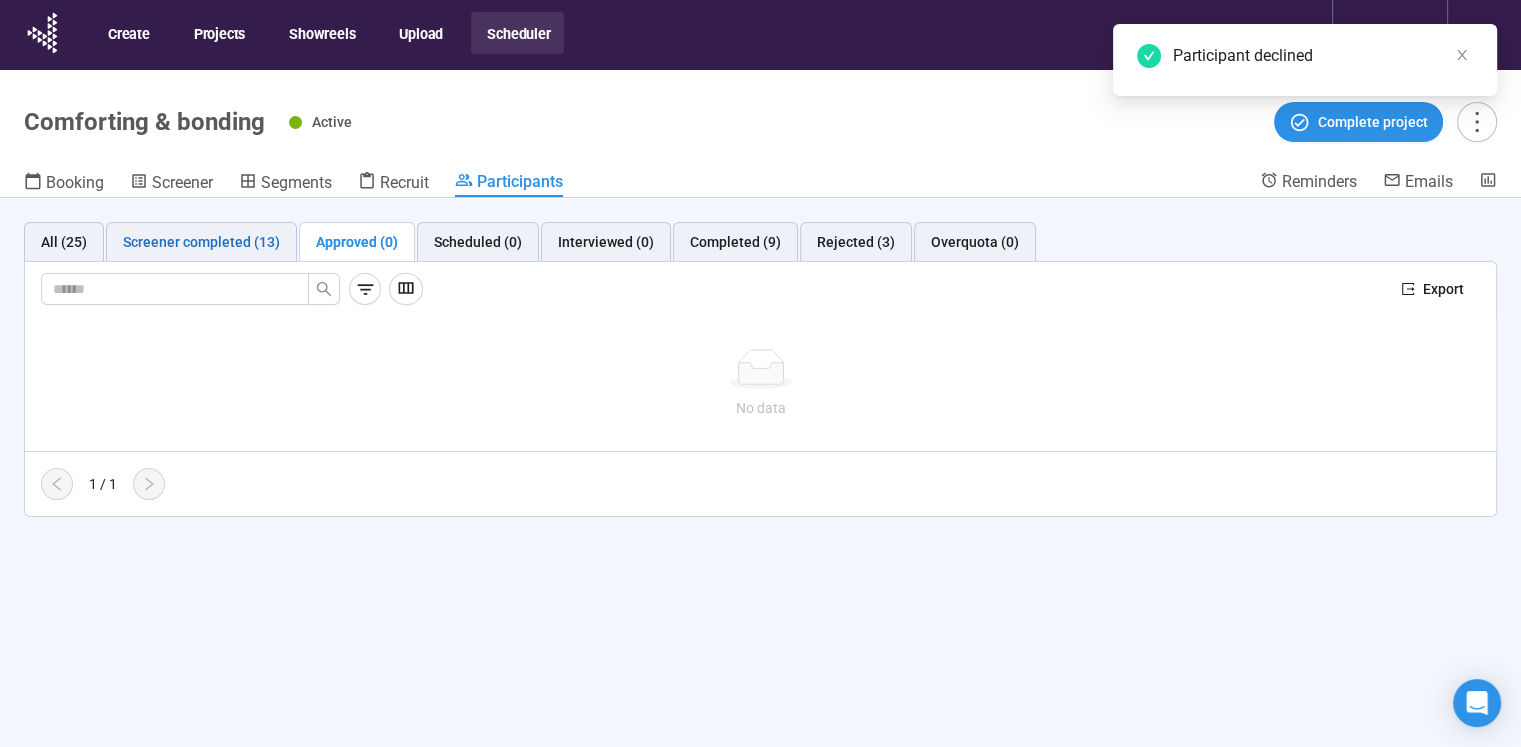 click on "Screener completed (13)" at bounding box center [201, 242] 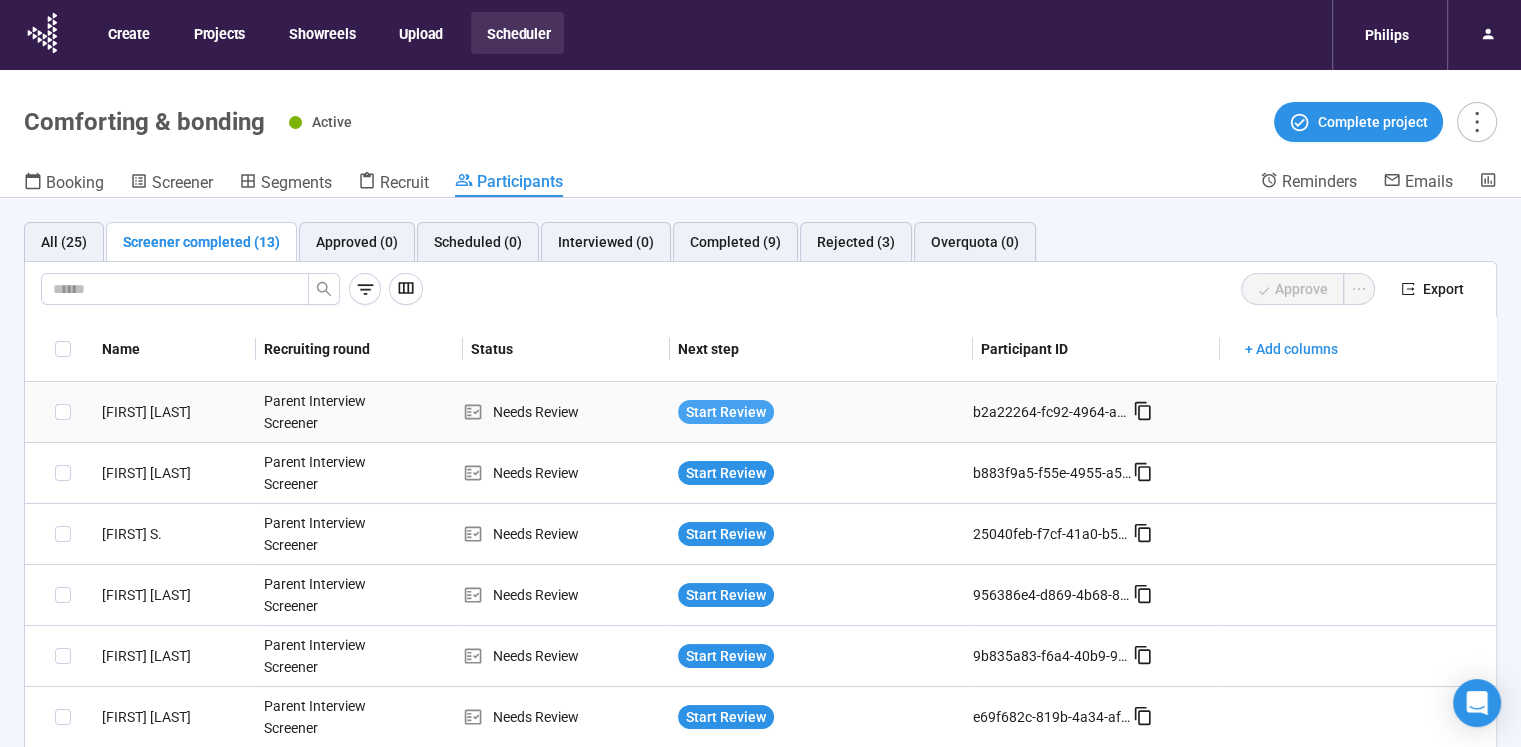 click on "Start Review" at bounding box center [726, 412] 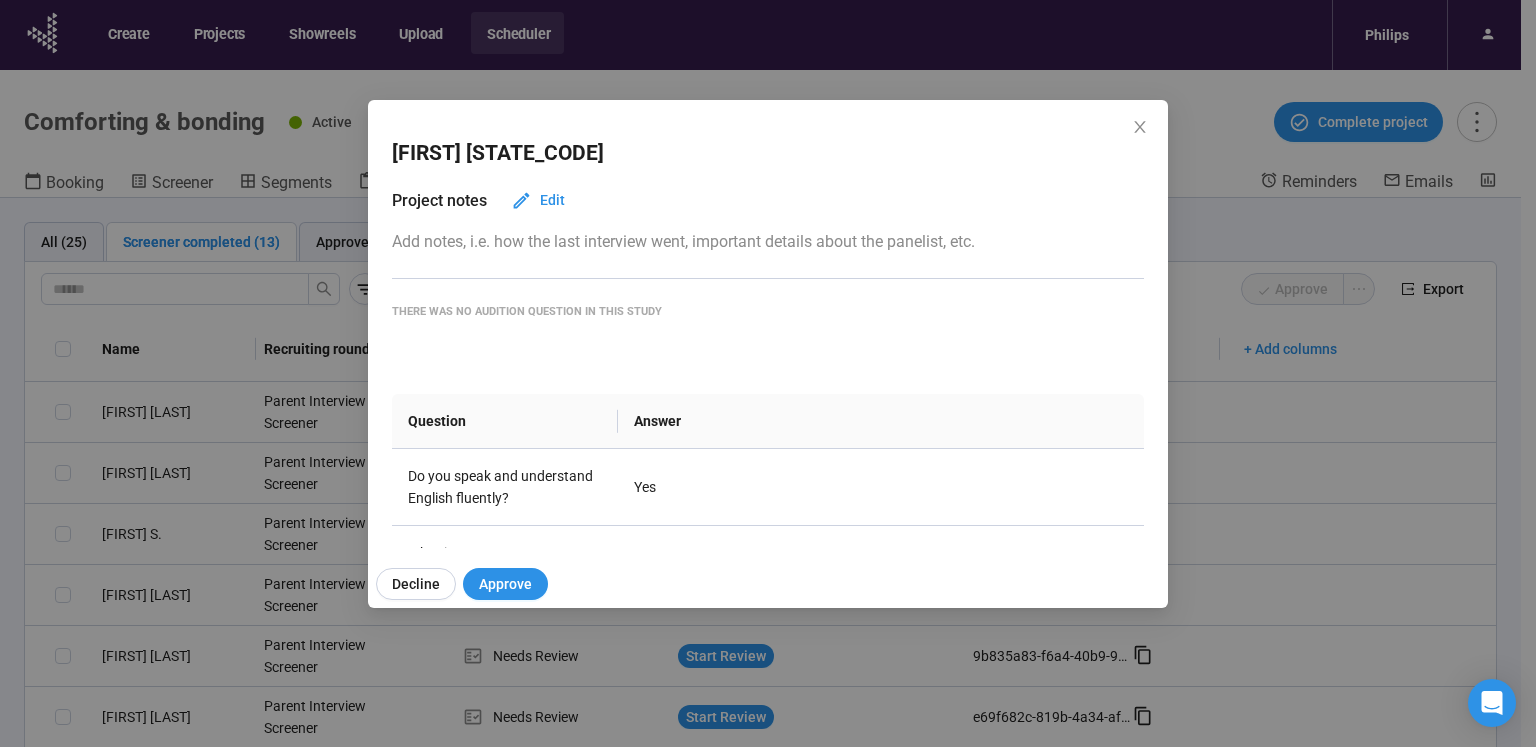 click on "Tariq K. Project notes Edit Add notes, i.e. how the last interview went, important details about the panelist, etc. There was no audition question in this study Question Answer Do you speak and understand English fluently? Yes What is your age? 45-54 Which country do you currently live in? Canada How many children do you have? 3 or more children How old is your **youngest** child? 7 - 12 months old Do you currently use a pacifier with your youngest child? No, but we have in the past What's something that works well for you when calming your baby? Please share your thoughts in English. View Which following dates and times are you available for the interview (Please note, that the time shown is in Amsterdam time (CET))? Saturday, July 5th, 5PM - 7PM, CET Decline Approve" at bounding box center (768, 373) 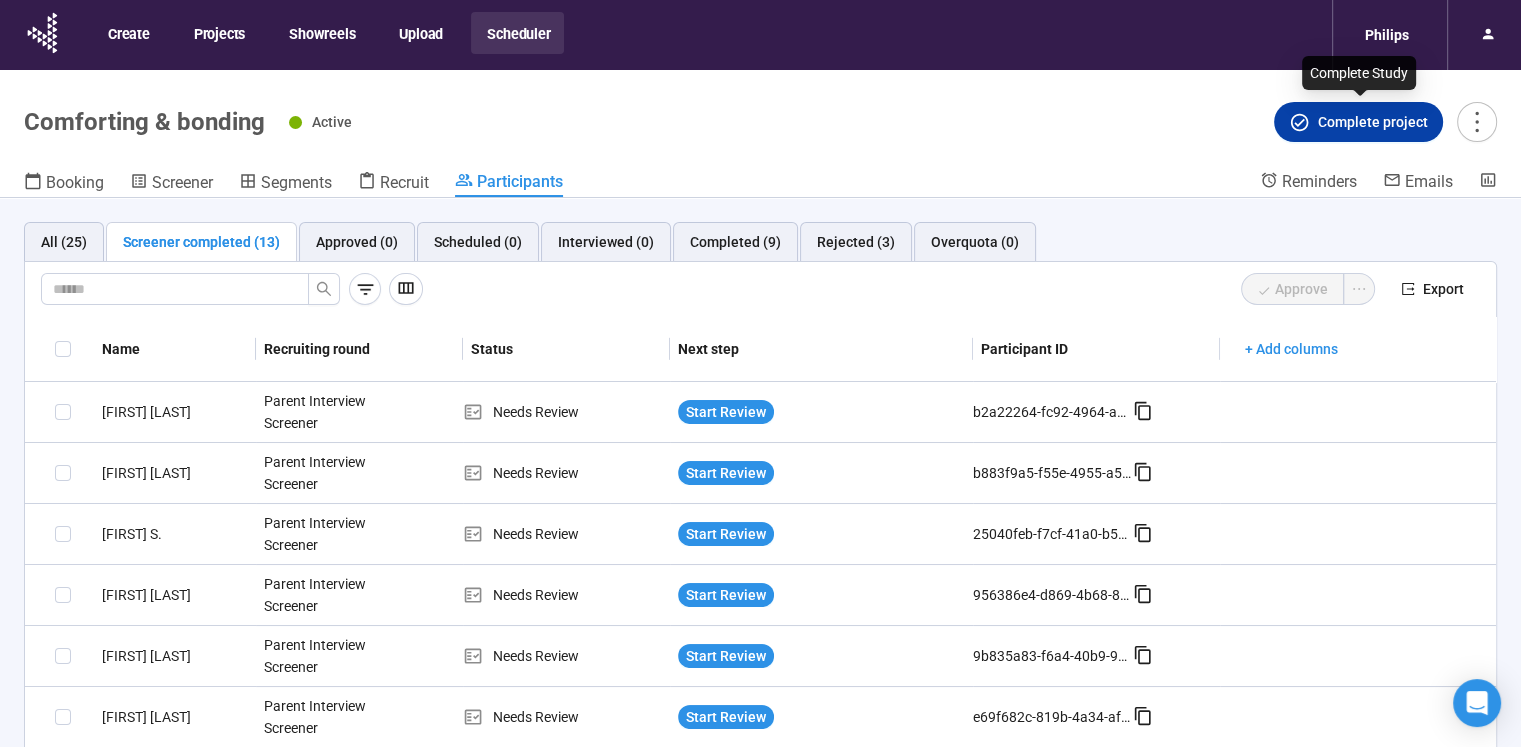 click at bounding box center [1299, 122] 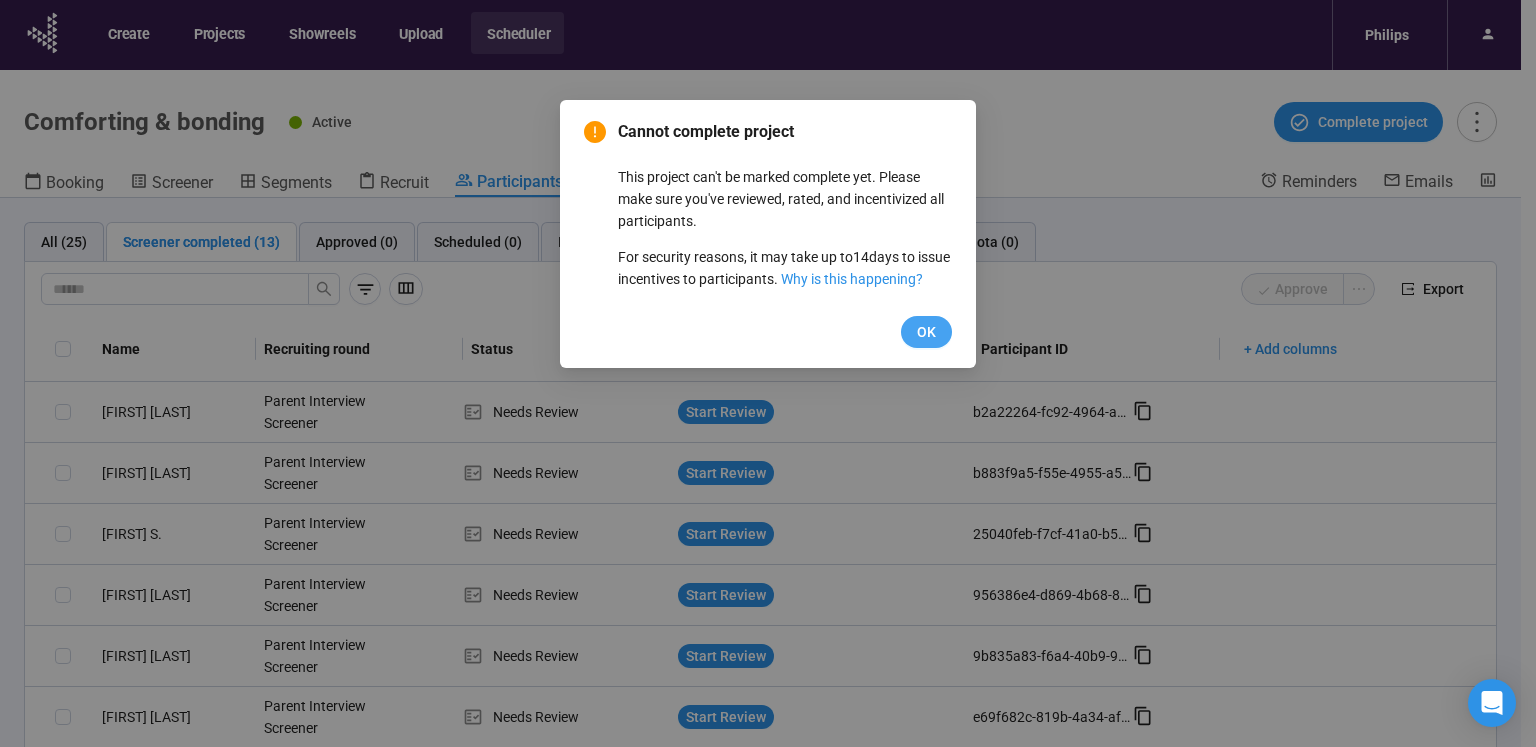 click on "OK" at bounding box center (926, 332) 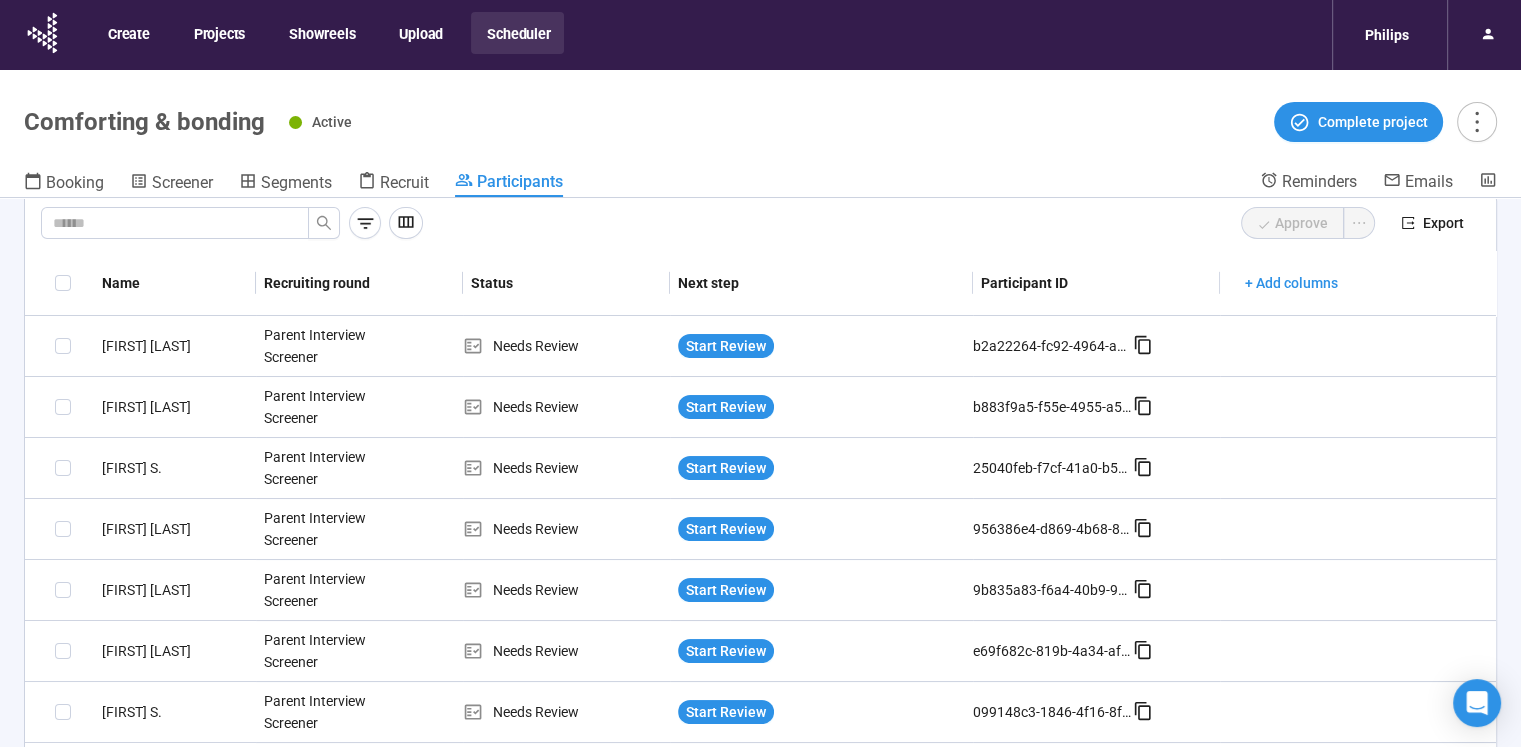 scroll, scrollTop: 100, scrollLeft: 0, axis: vertical 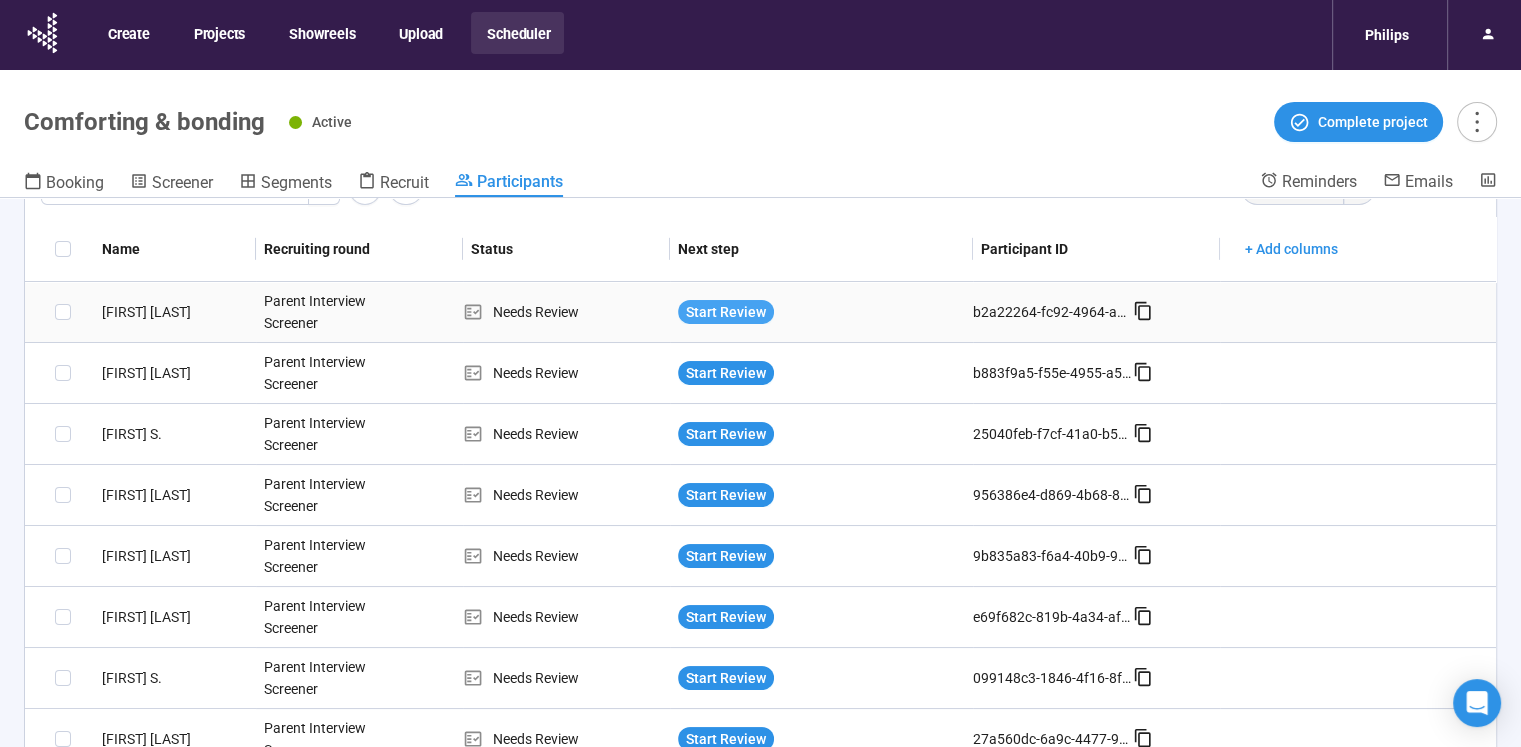 click on "Start Review" at bounding box center [726, 312] 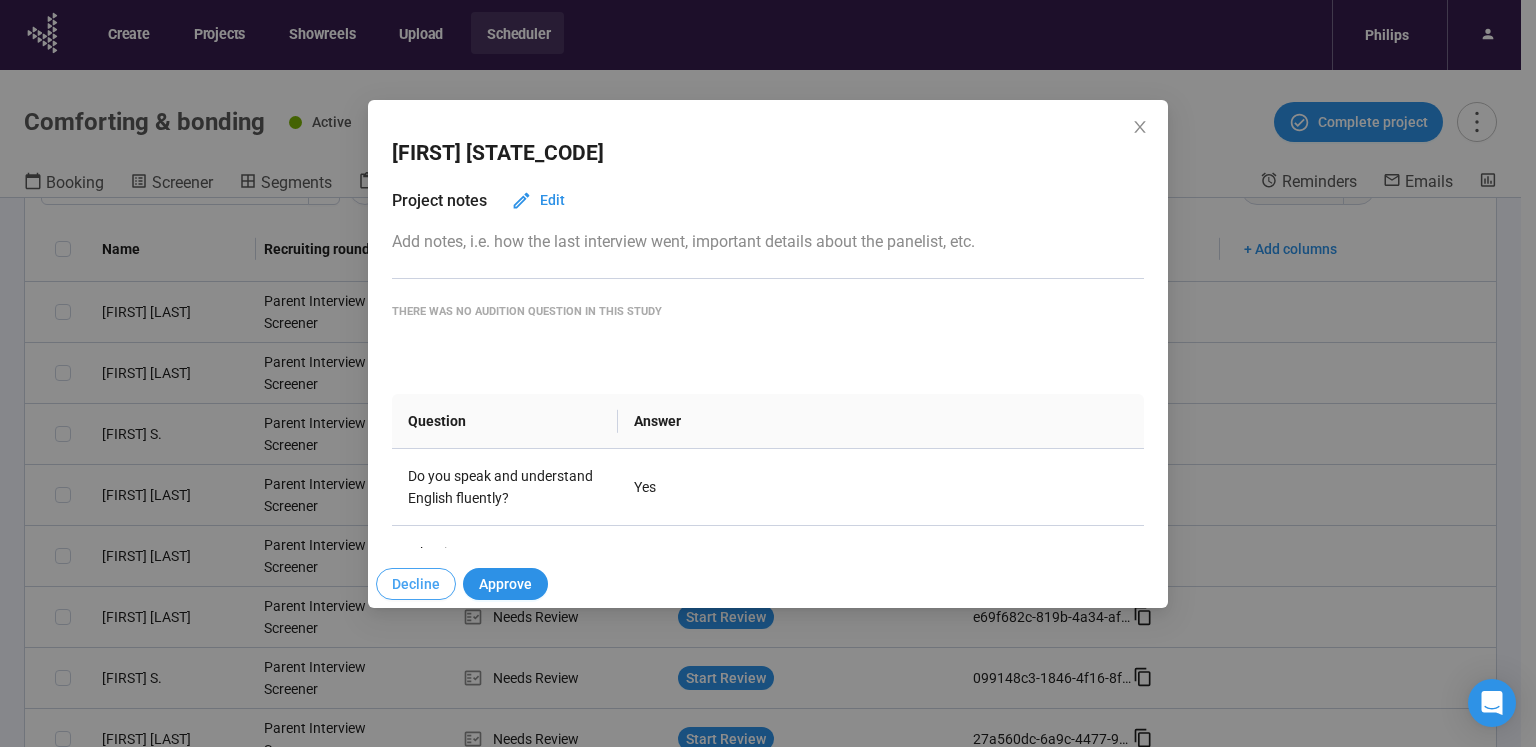 click on "Decline" at bounding box center (416, 584) 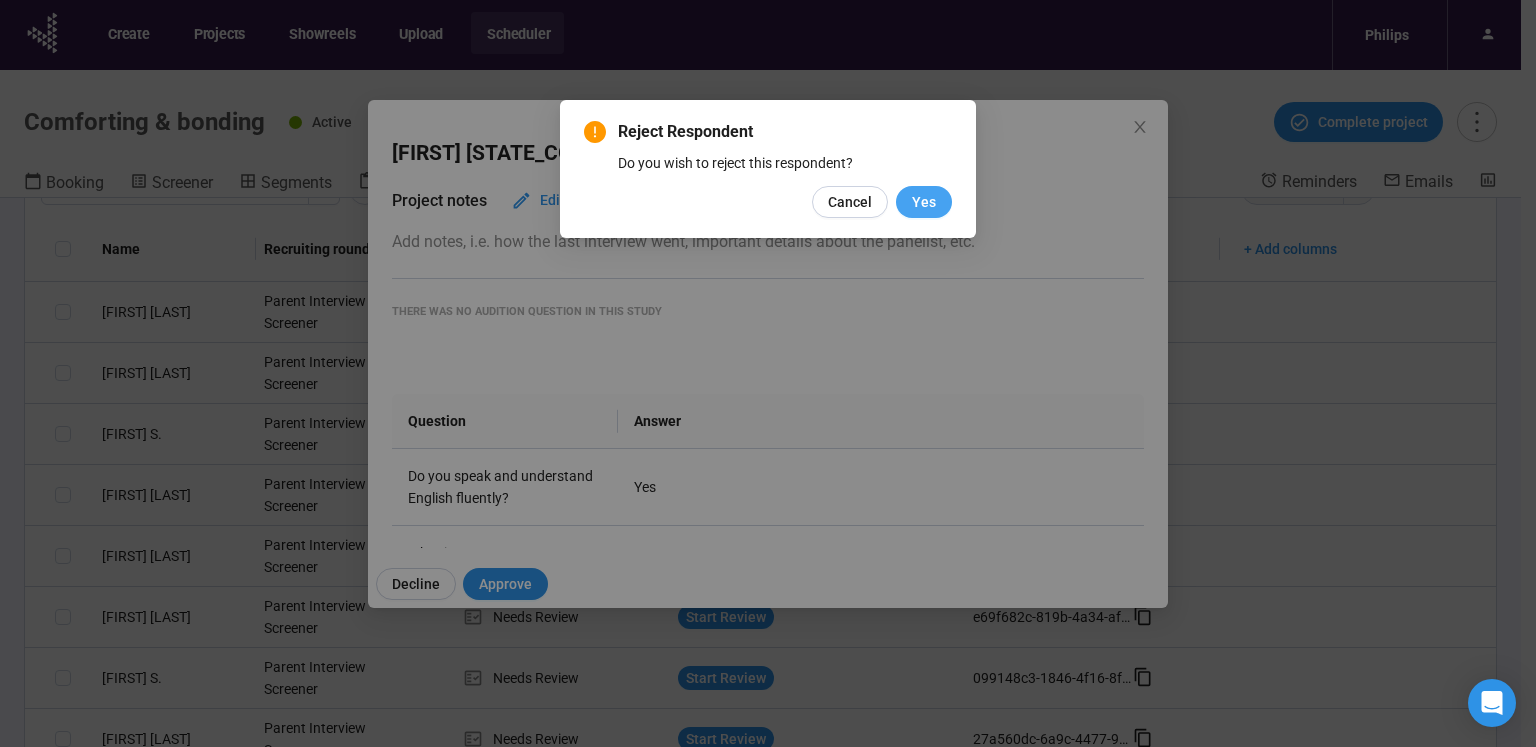 click on "Yes" at bounding box center (924, 202) 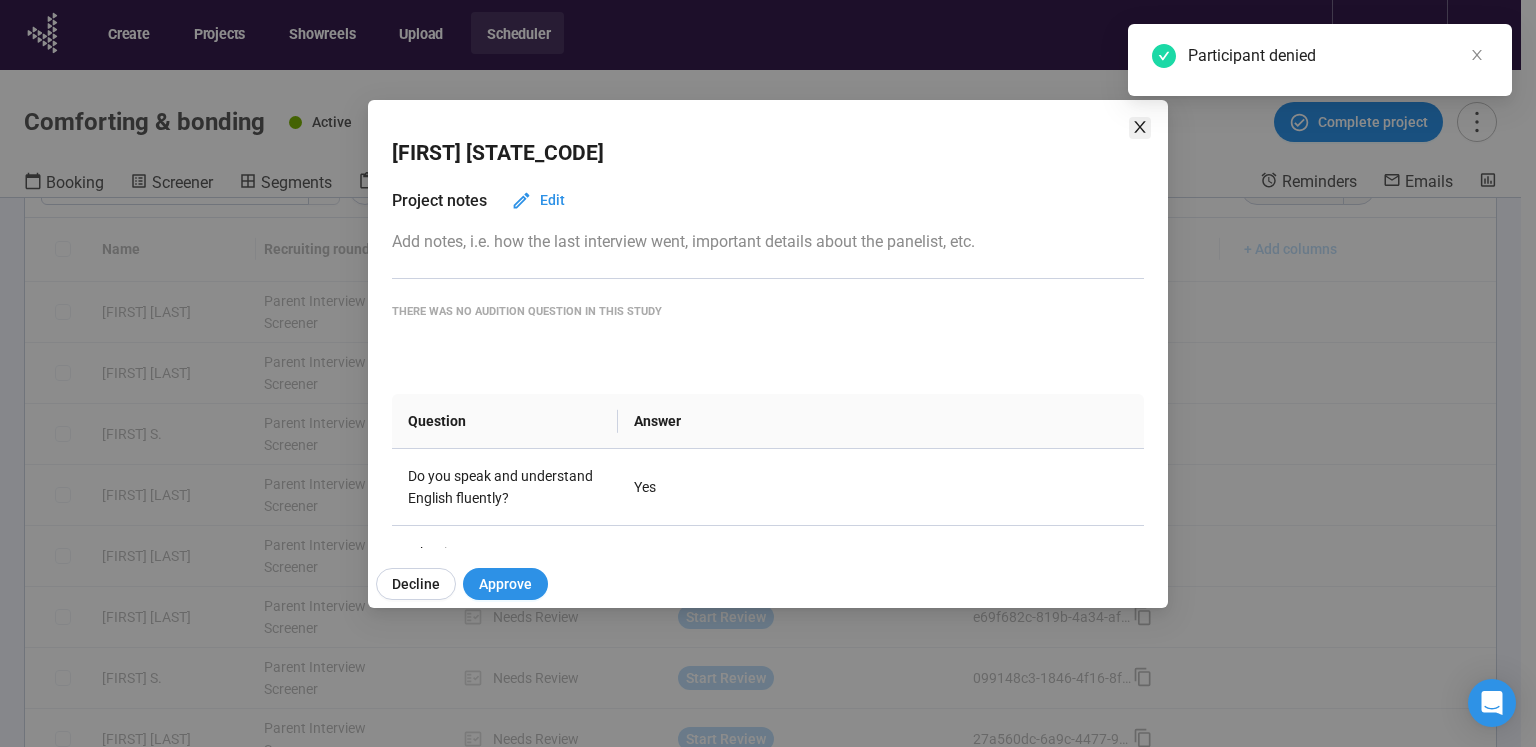 click at bounding box center (1140, 127) 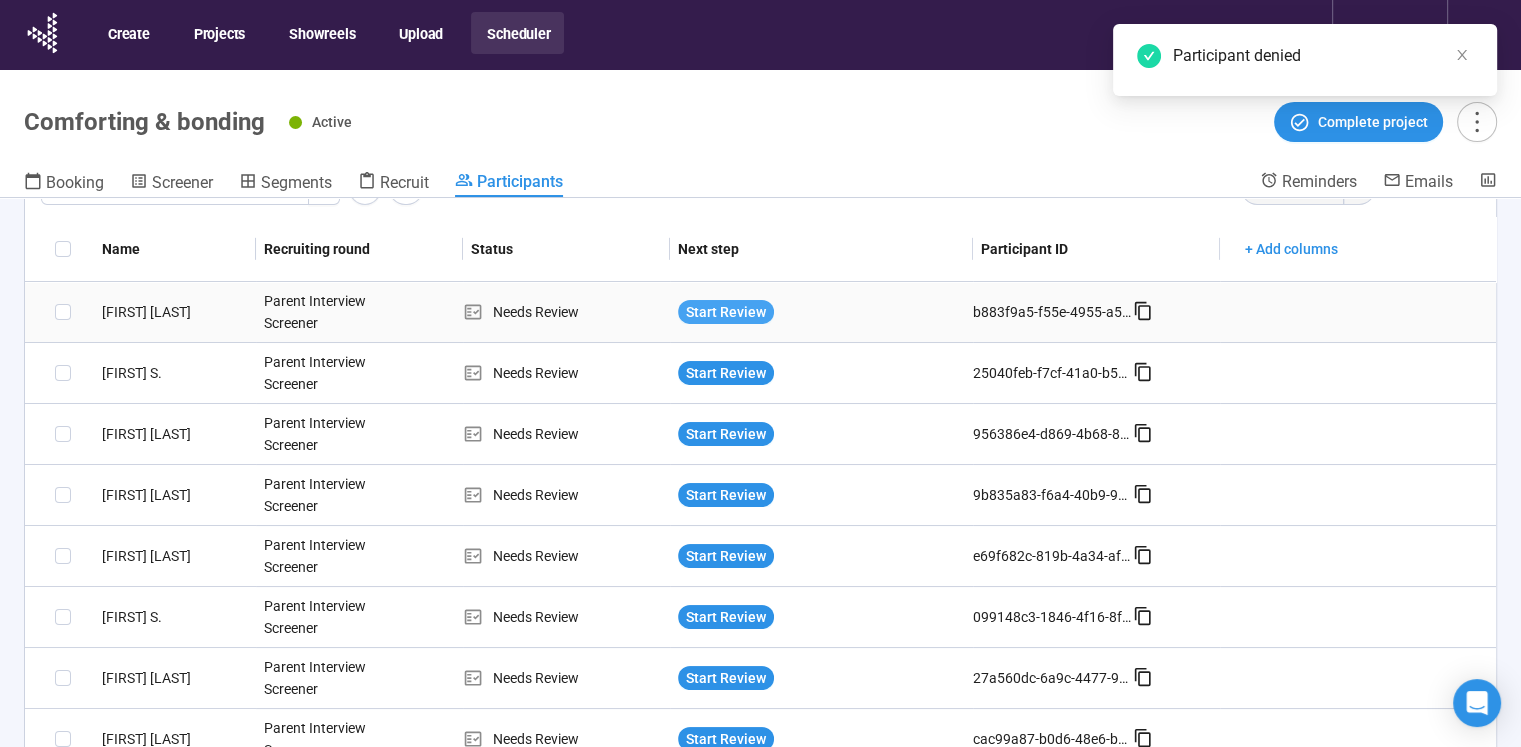 click on "Start Review" at bounding box center (726, 312) 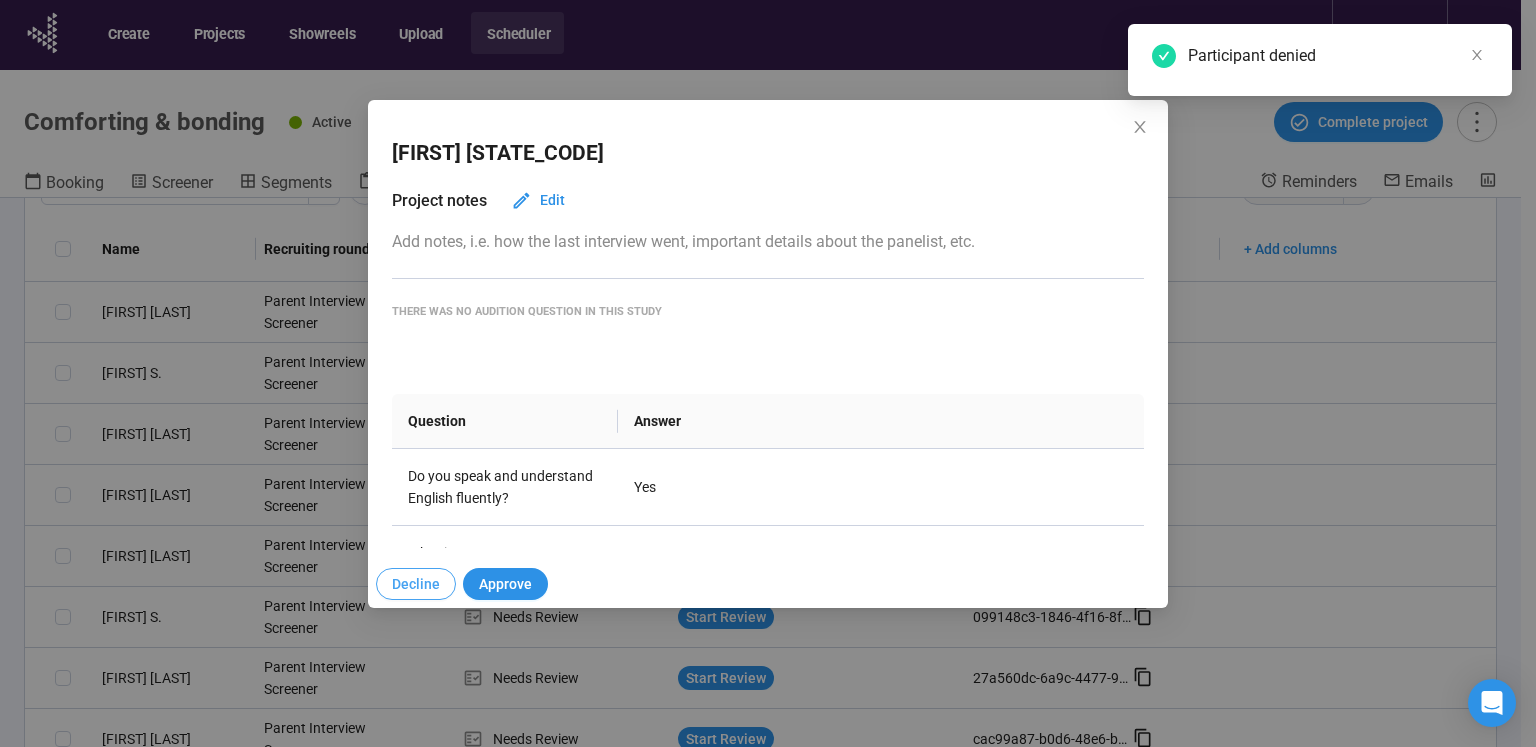click on "Decline" at bounding box center (416, 584) 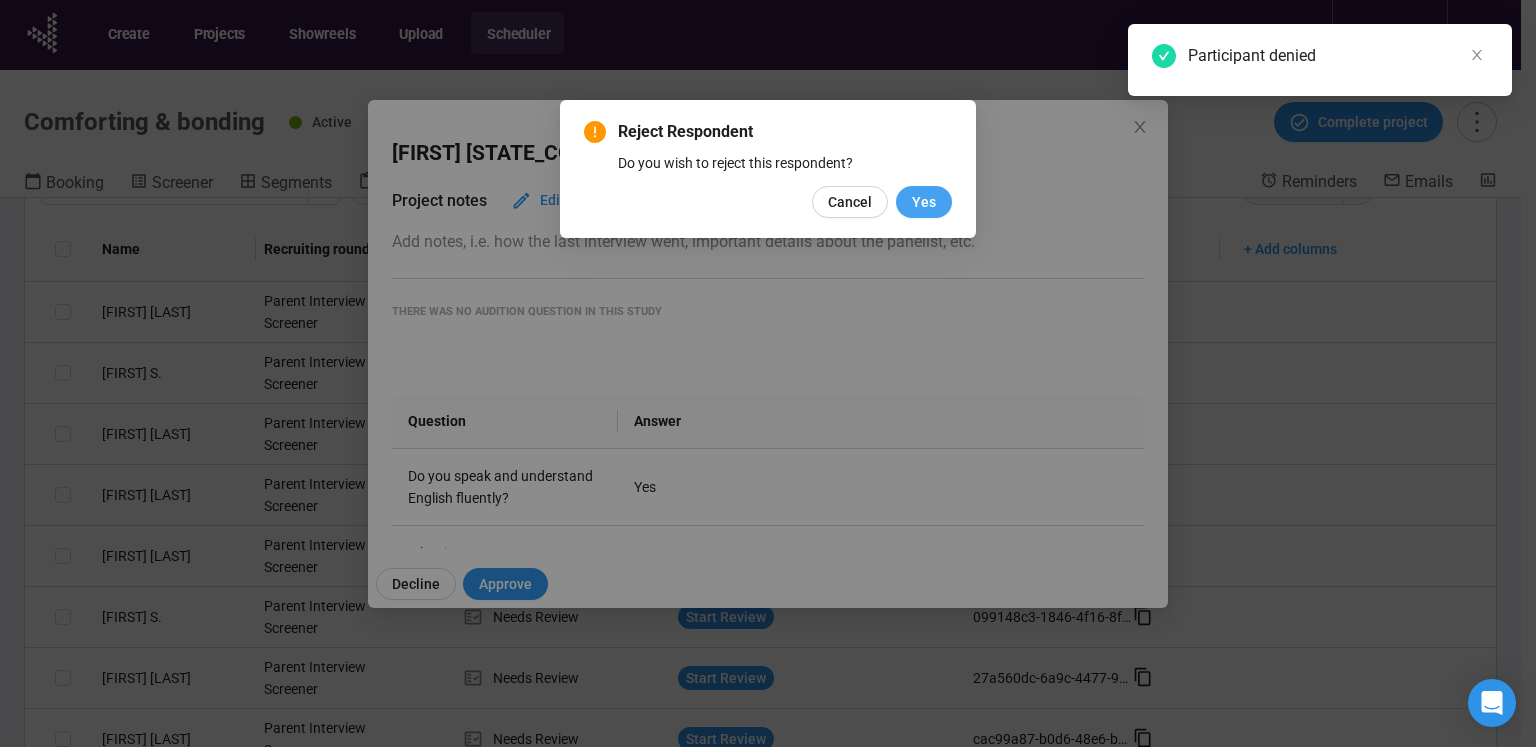 click on "Yes" at bounding box center (924, 202) 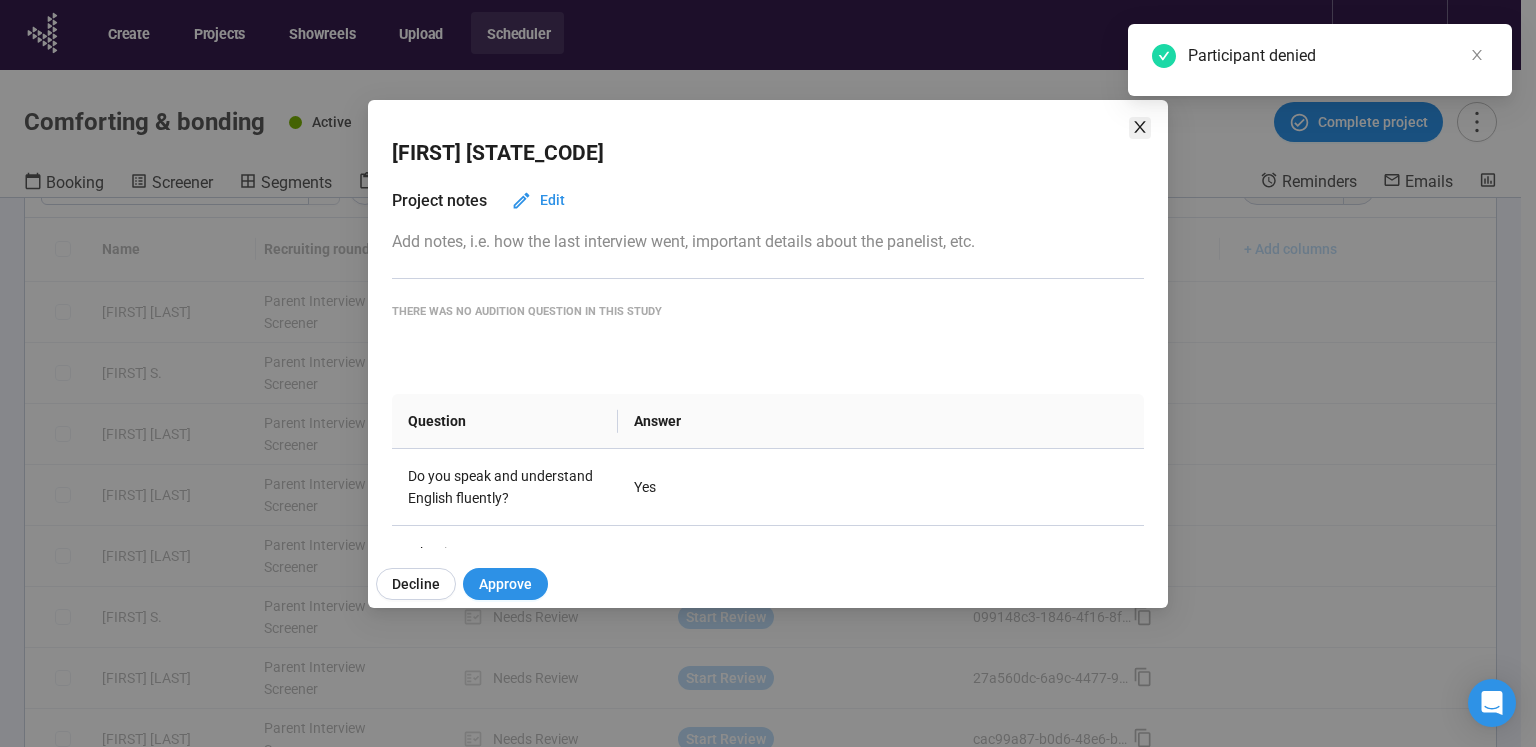 click at bounding box center [1139, 127] 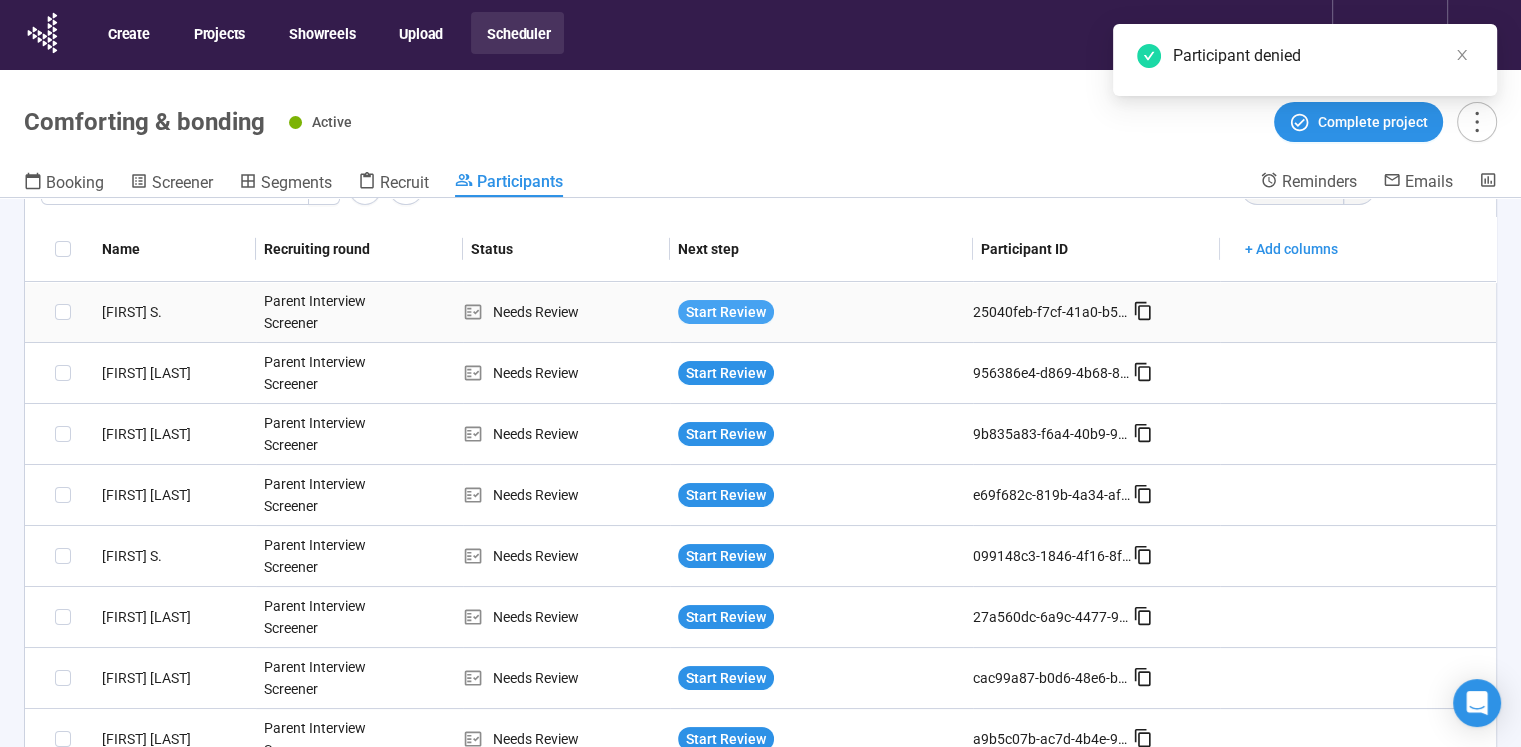 click on "Start Review" at bounding box center (726, 312) 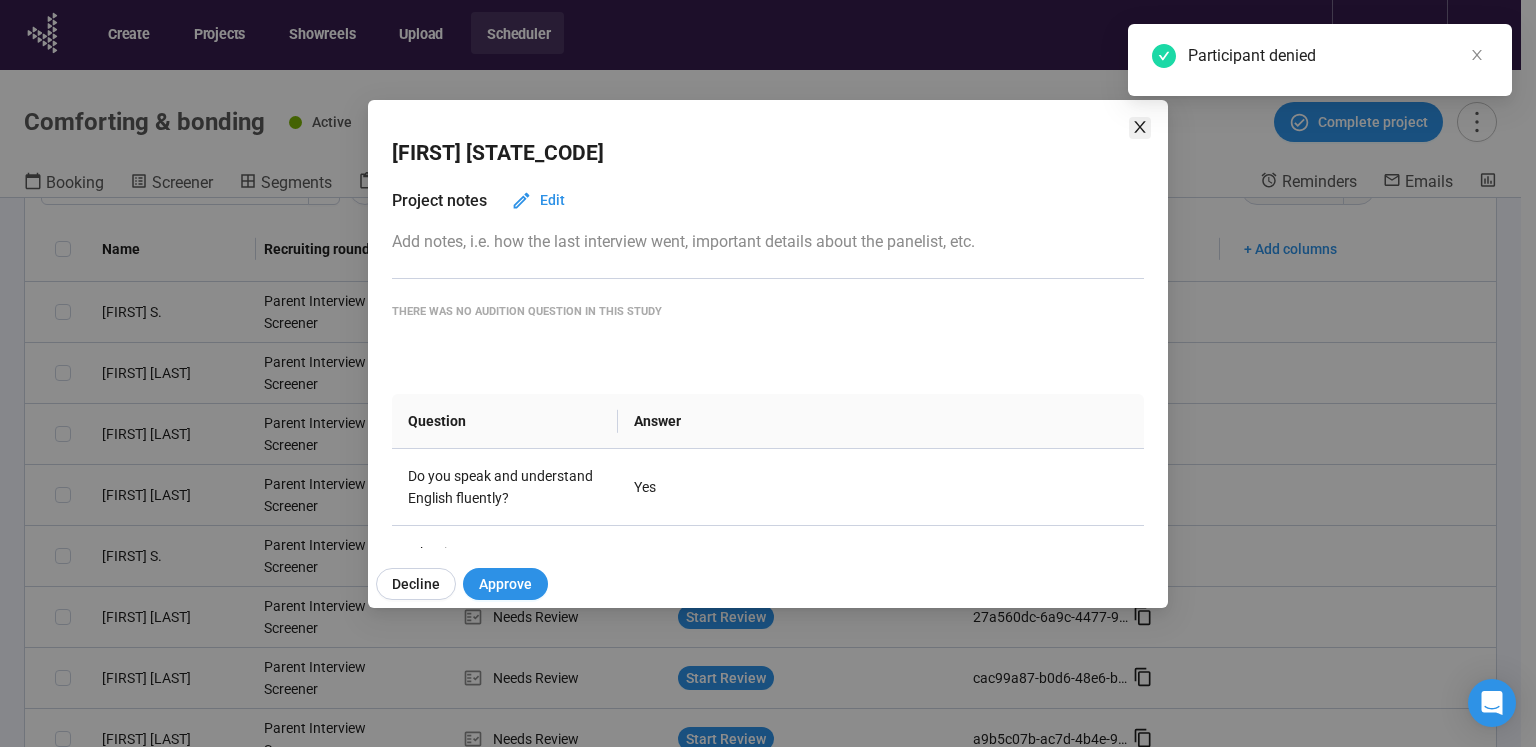 click at bounding box center [1140, 127] 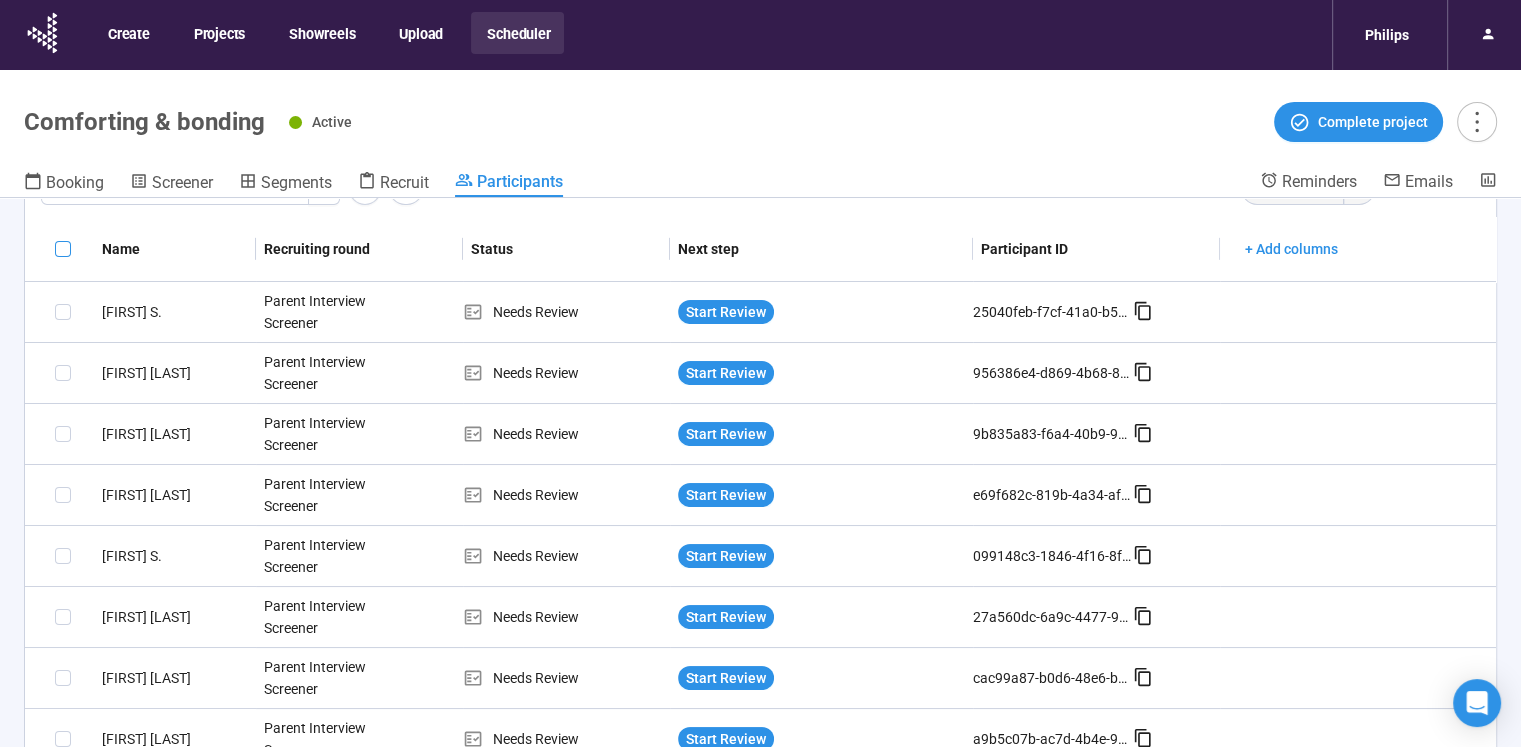 click at bounding box center [63, 249] 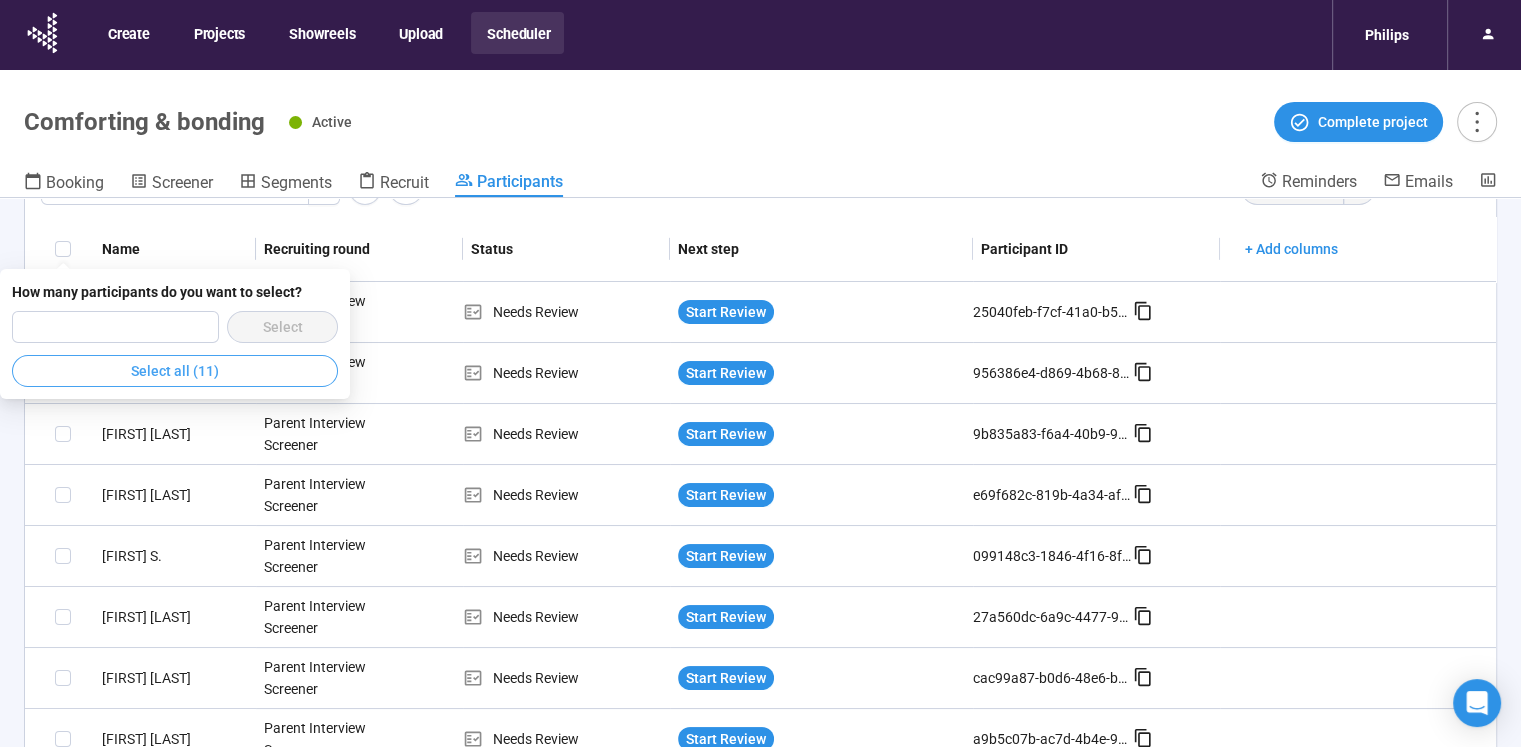 click on "Select all (11)" at bounding box center (175, 371) 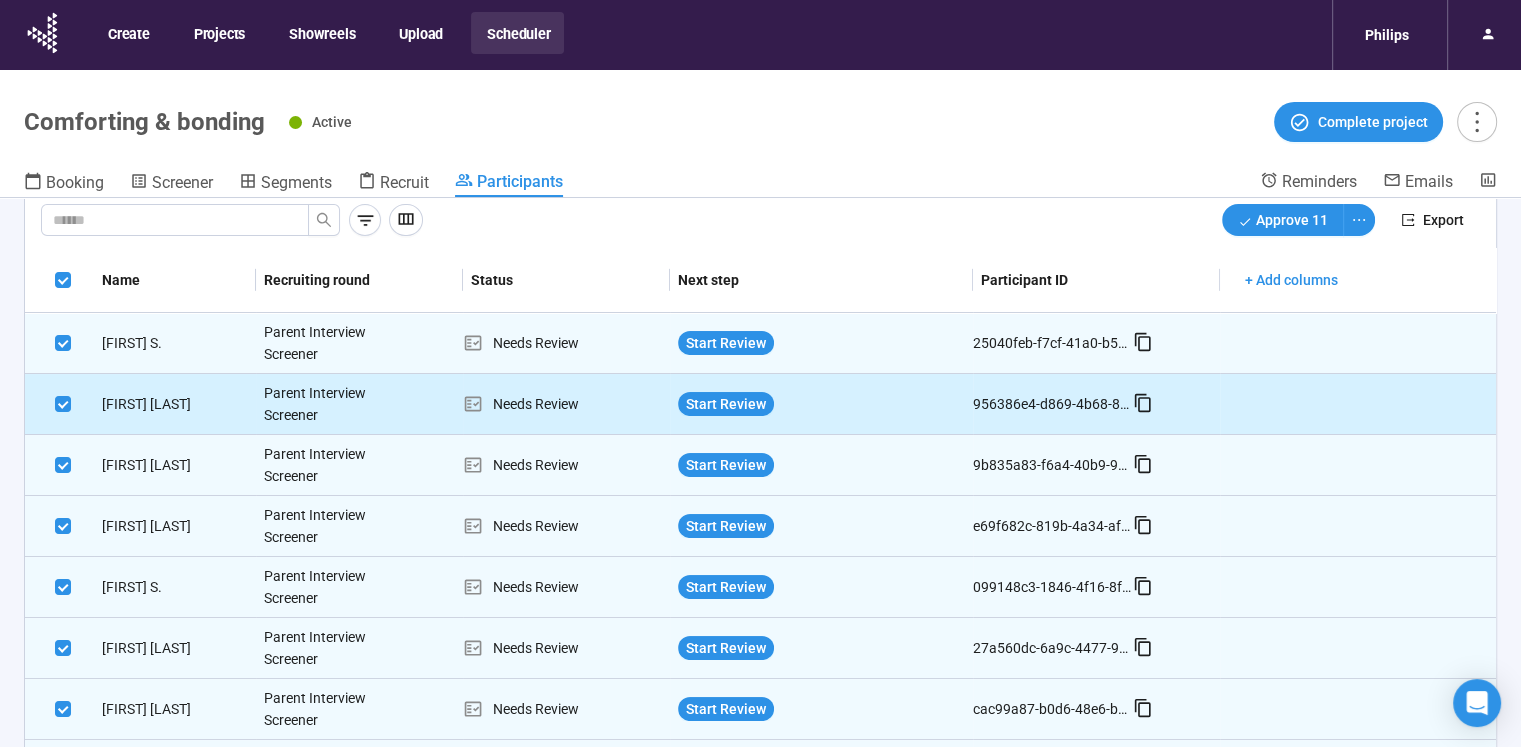 scroll, scrollTop: 0, scrollLeft: 0, axis: both 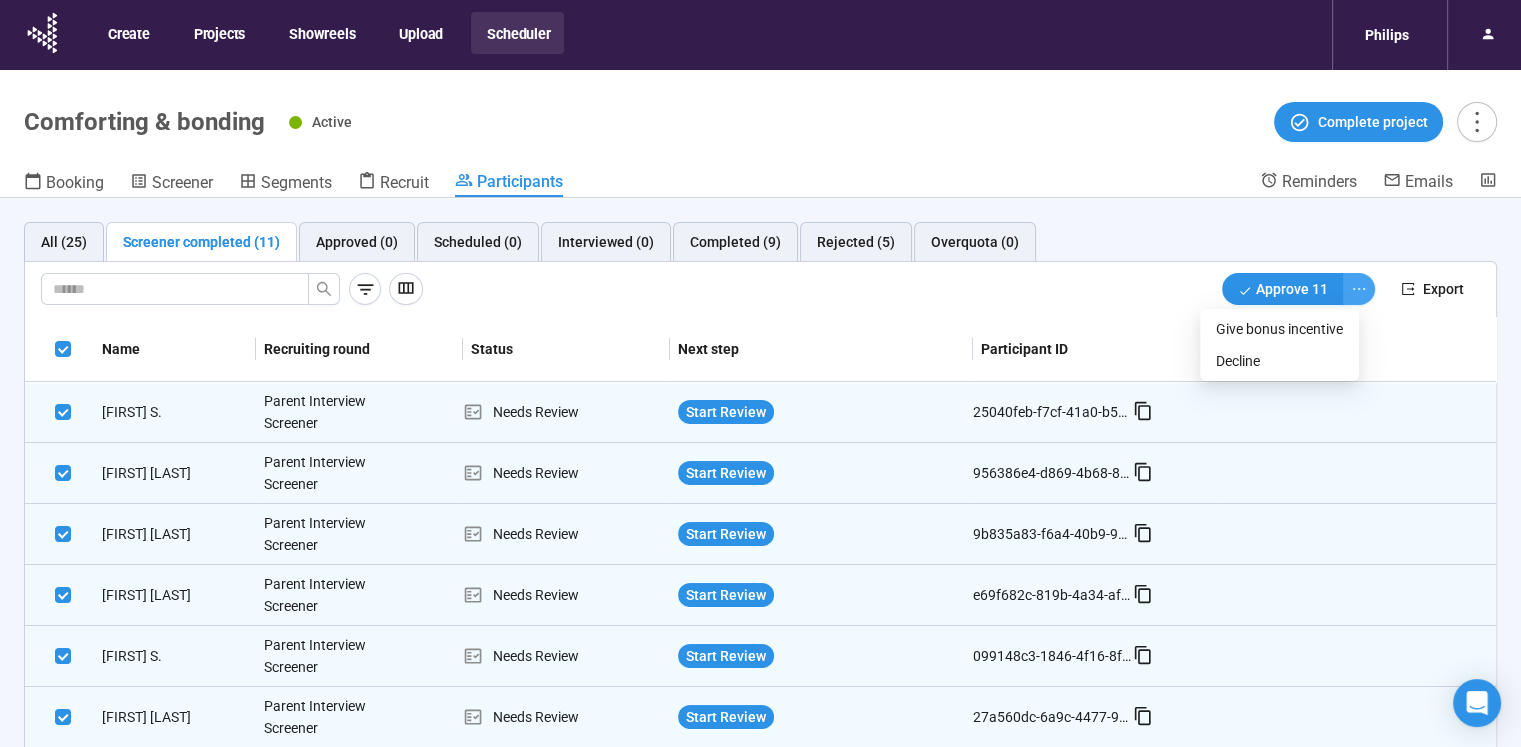 click at bounding box center [1359, 289] 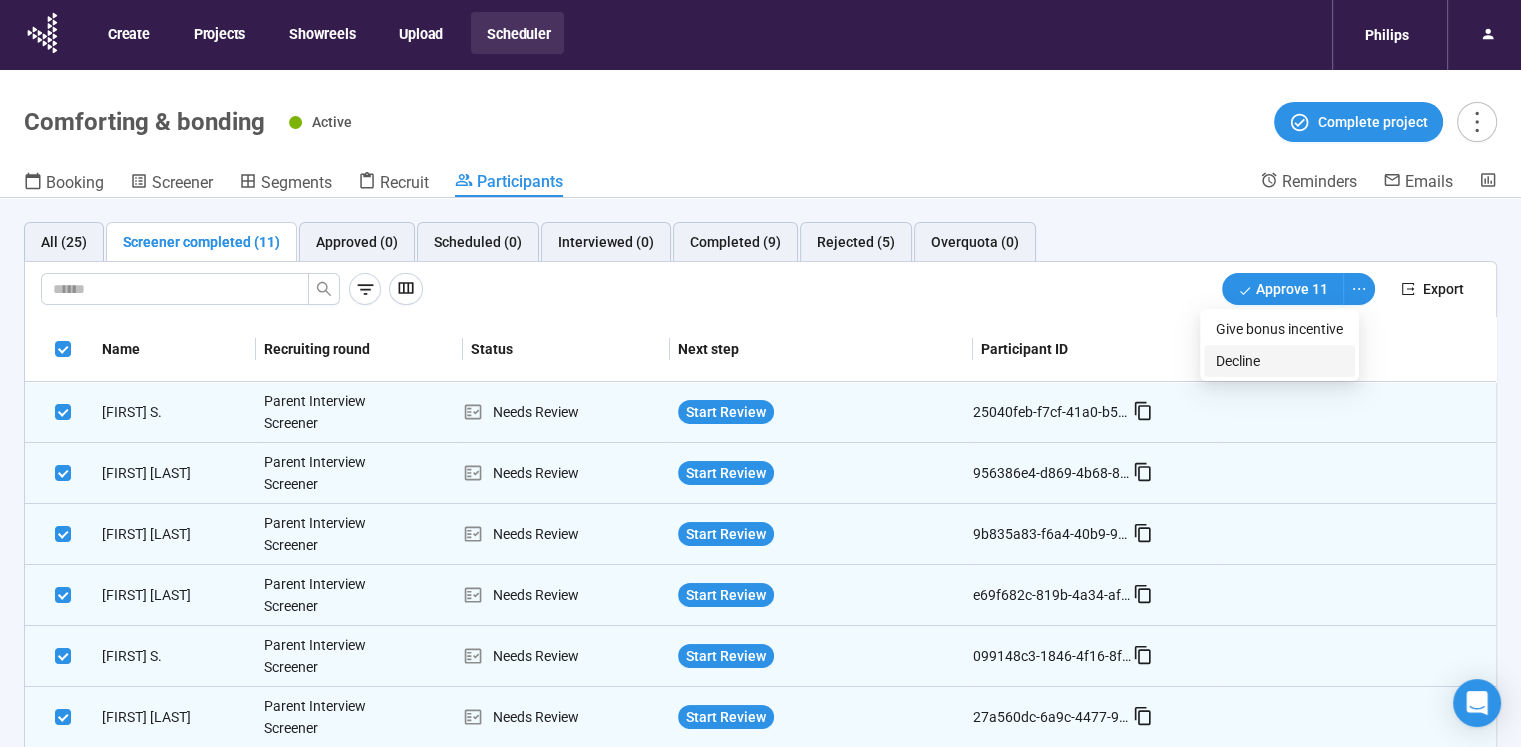 click on "Decline" at bounding box center (1279, 361) 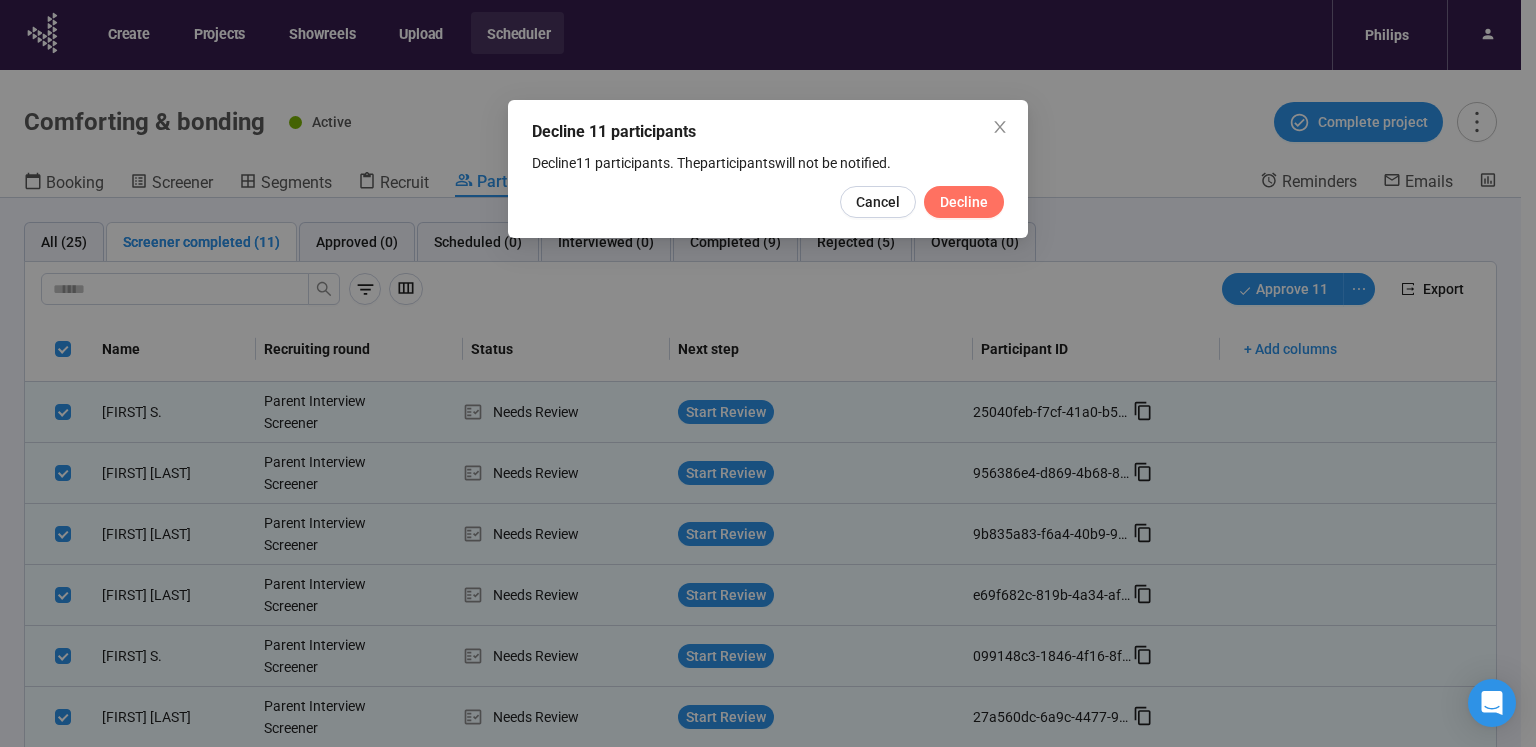 click on "Decline" at bounding box center (964, 202) 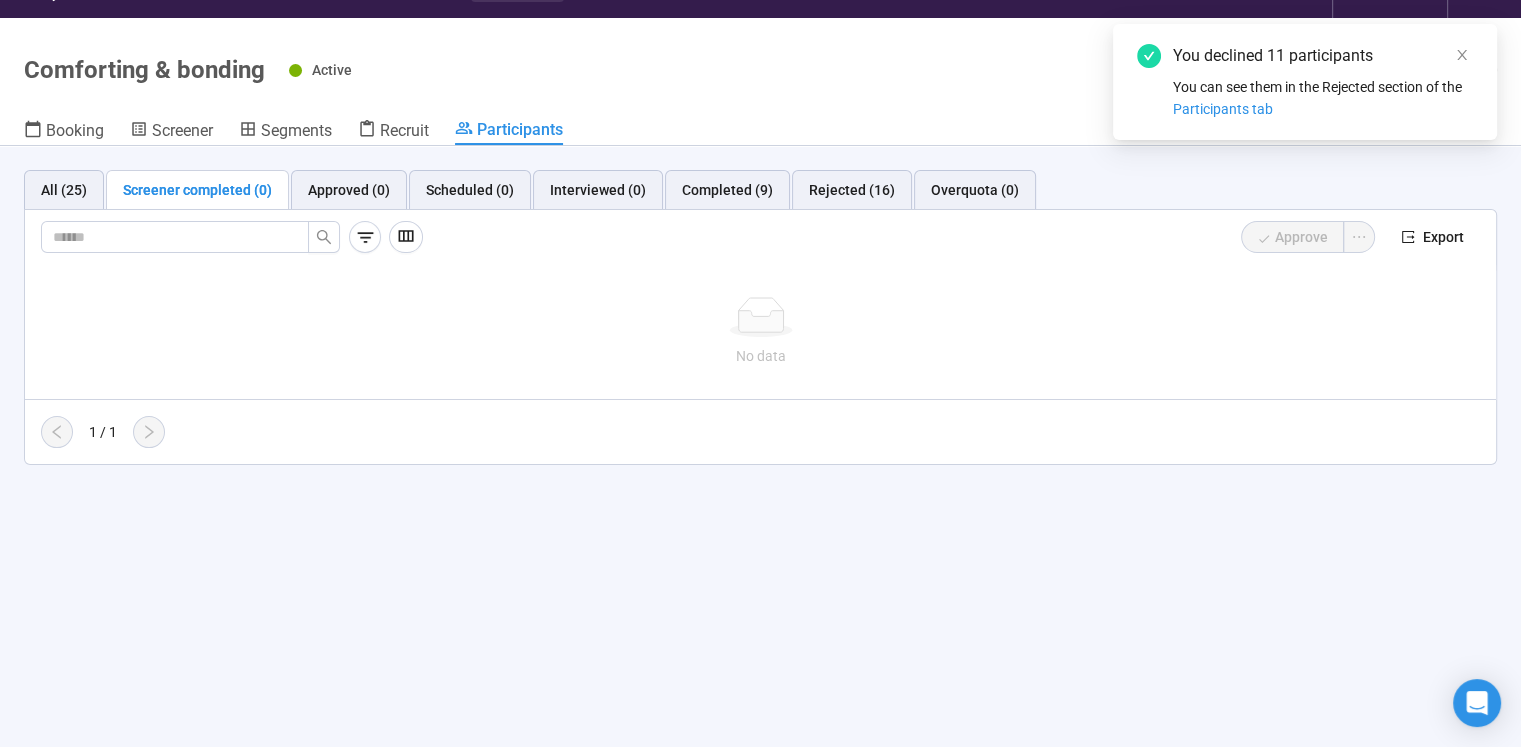 scroll, scrollTop: 0, scrollLeft: 0, axis: both 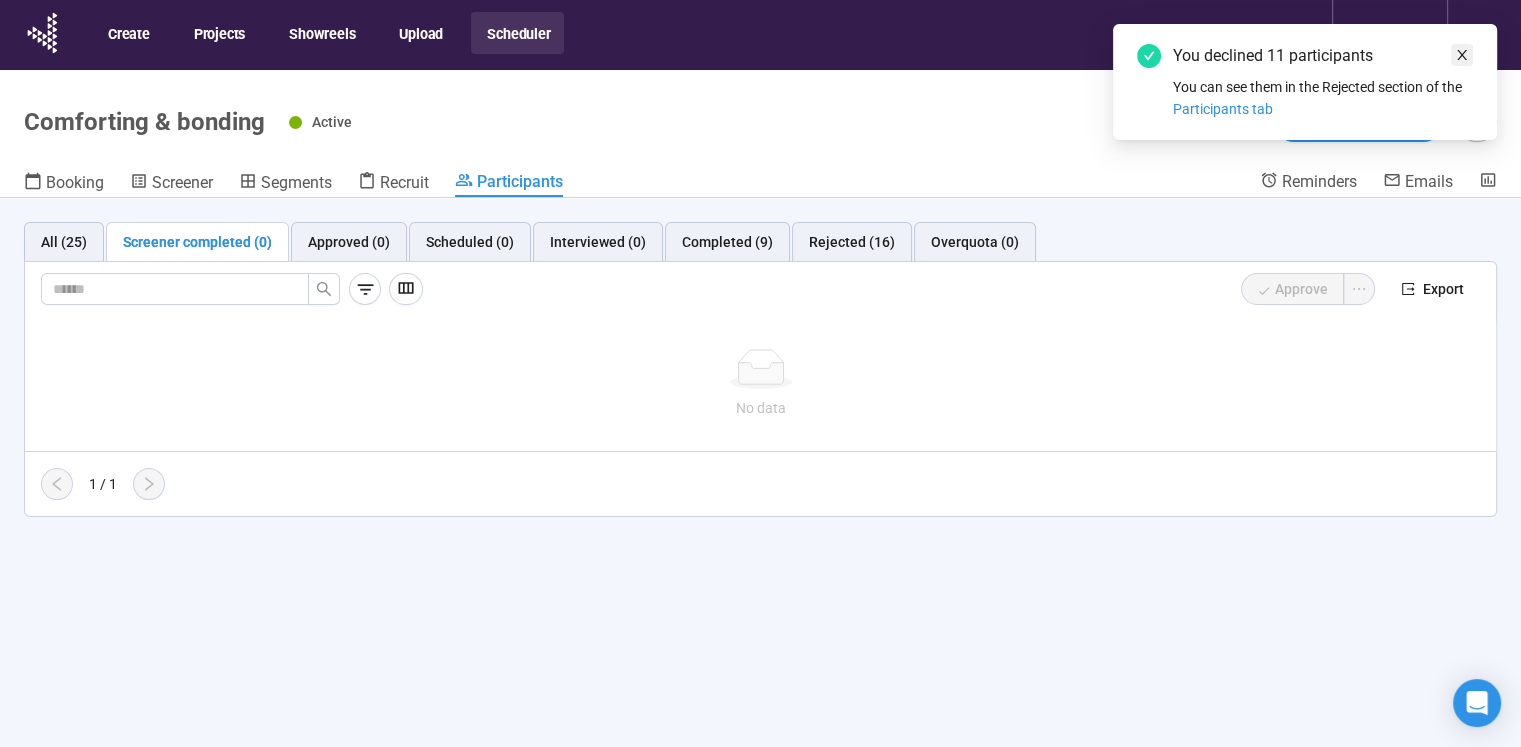 click at bounding box center [1462, 55] 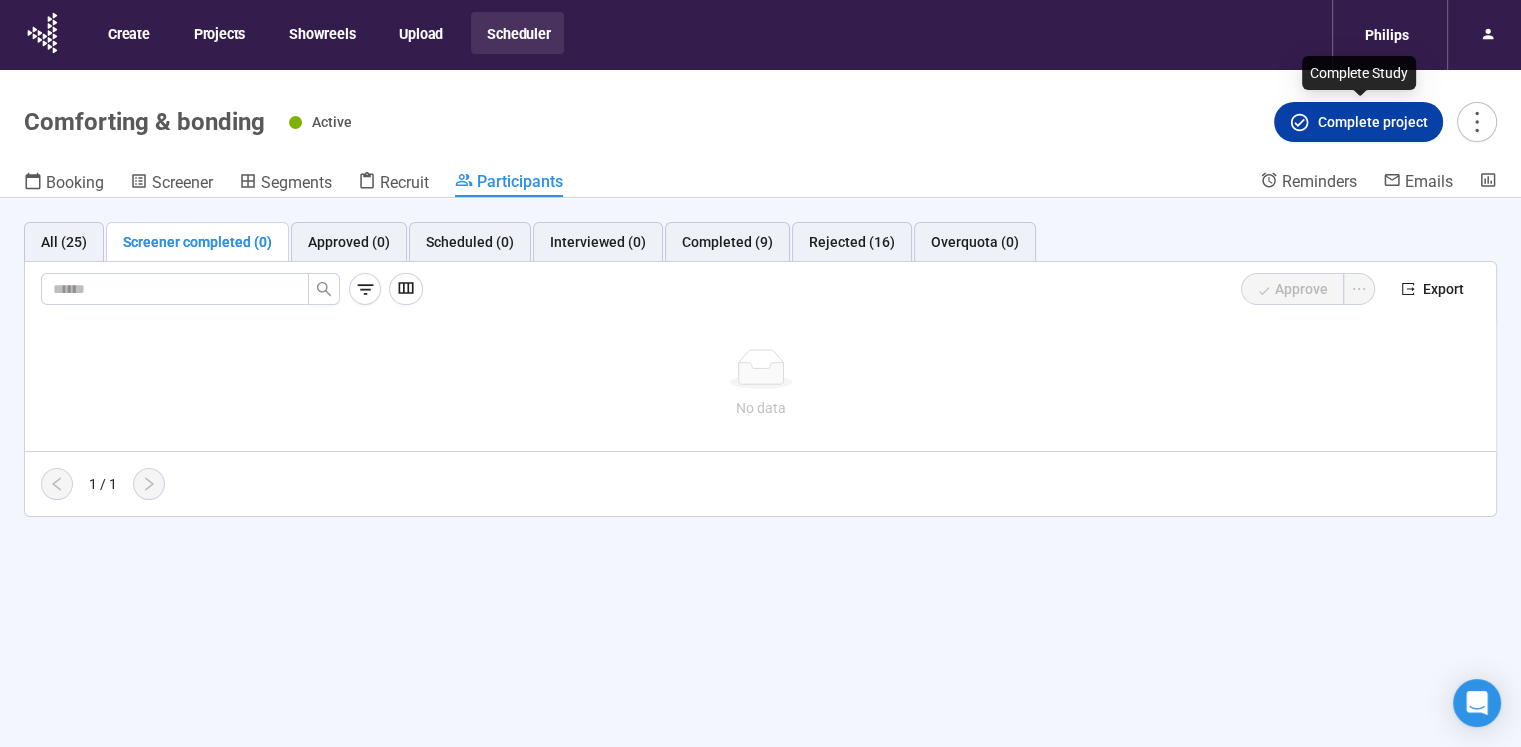 click on "Complete project" at bounding box center [1373, 122] 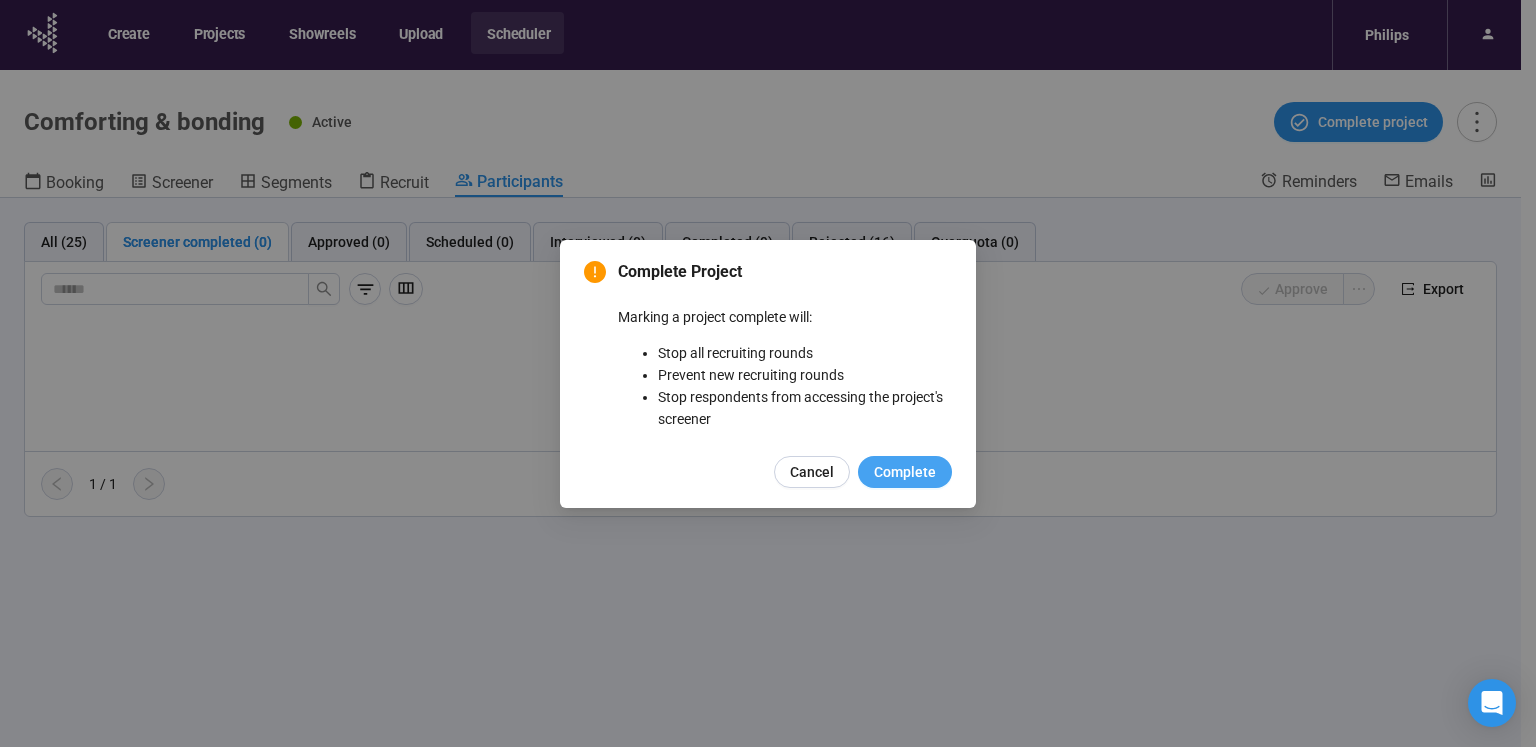 click on "Complete" at bounding box center (905, 472) 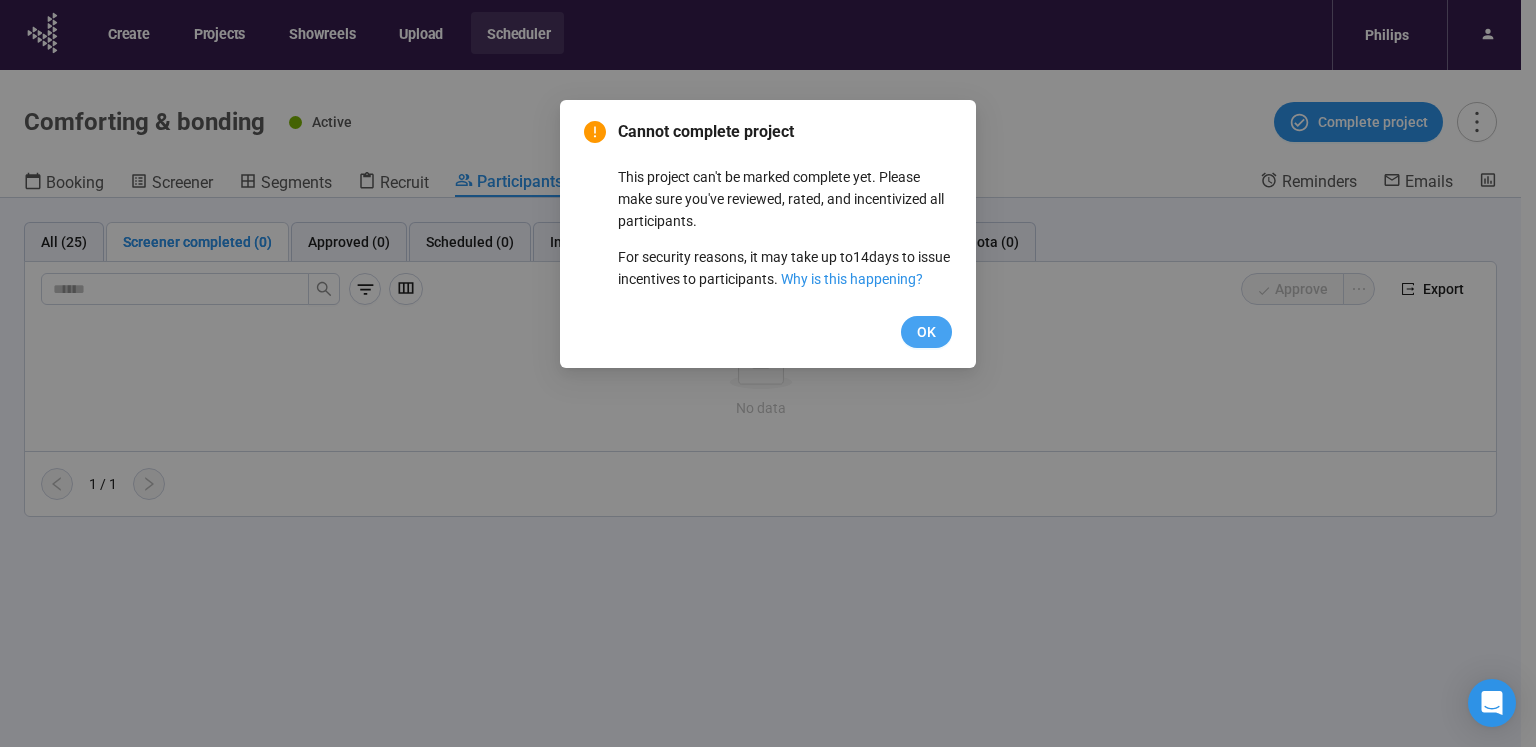 click on "OK" at bounding box center [926, 332] 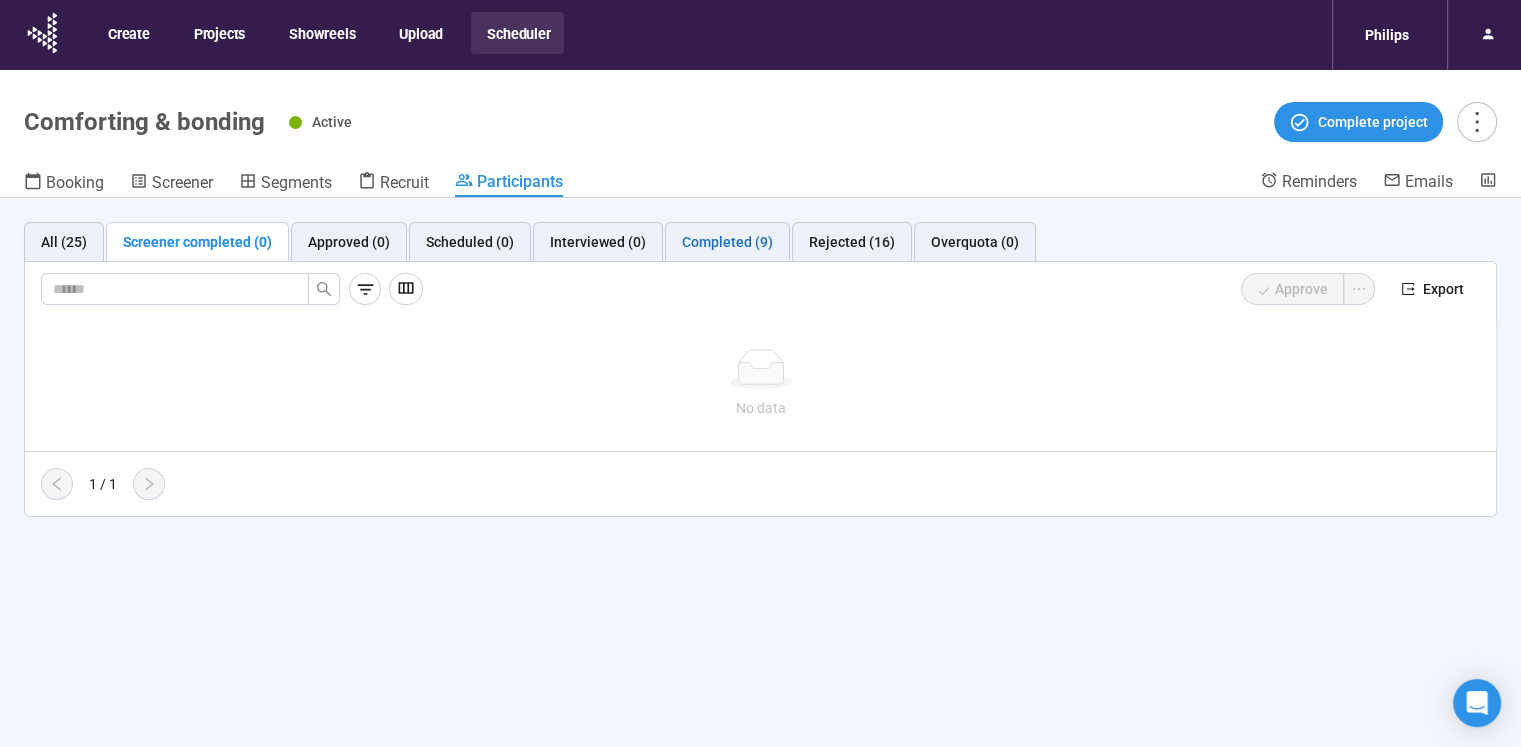 click on "Completed (9)" at bounding box center [727, 242] 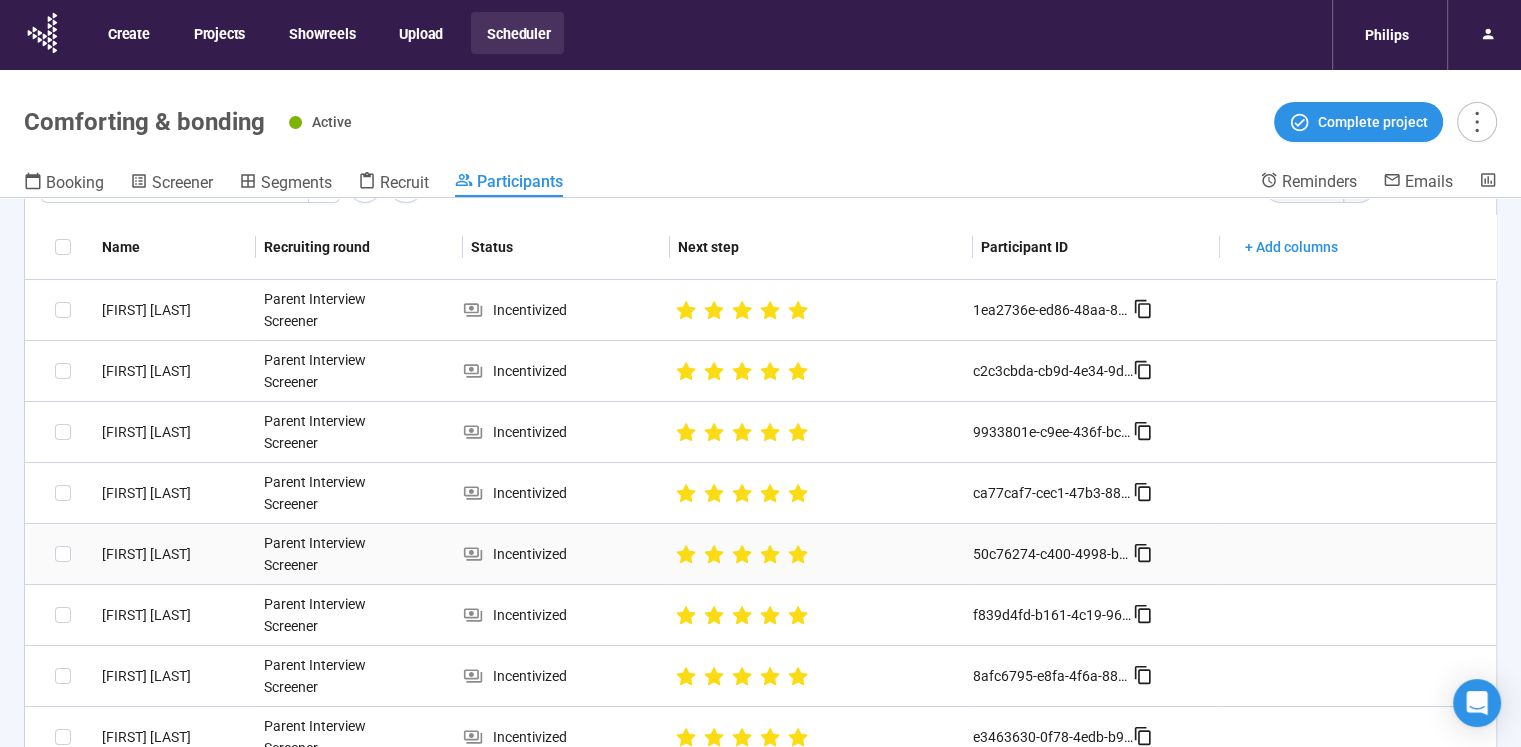 scroll, scrollTop: 176, scrollLeft: 0, axis: vertical 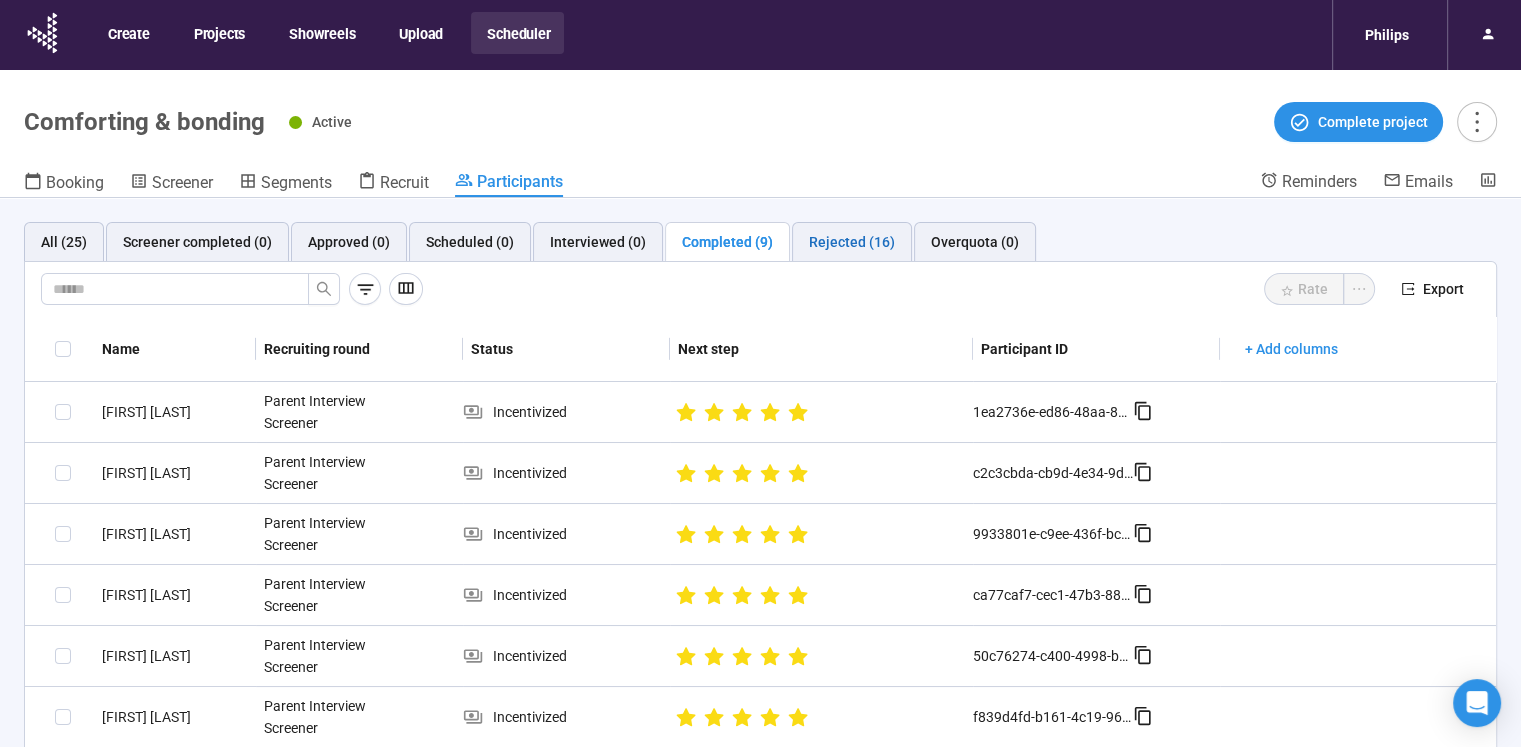 click on "Rejected (16)" at bounding box center (852, 242) 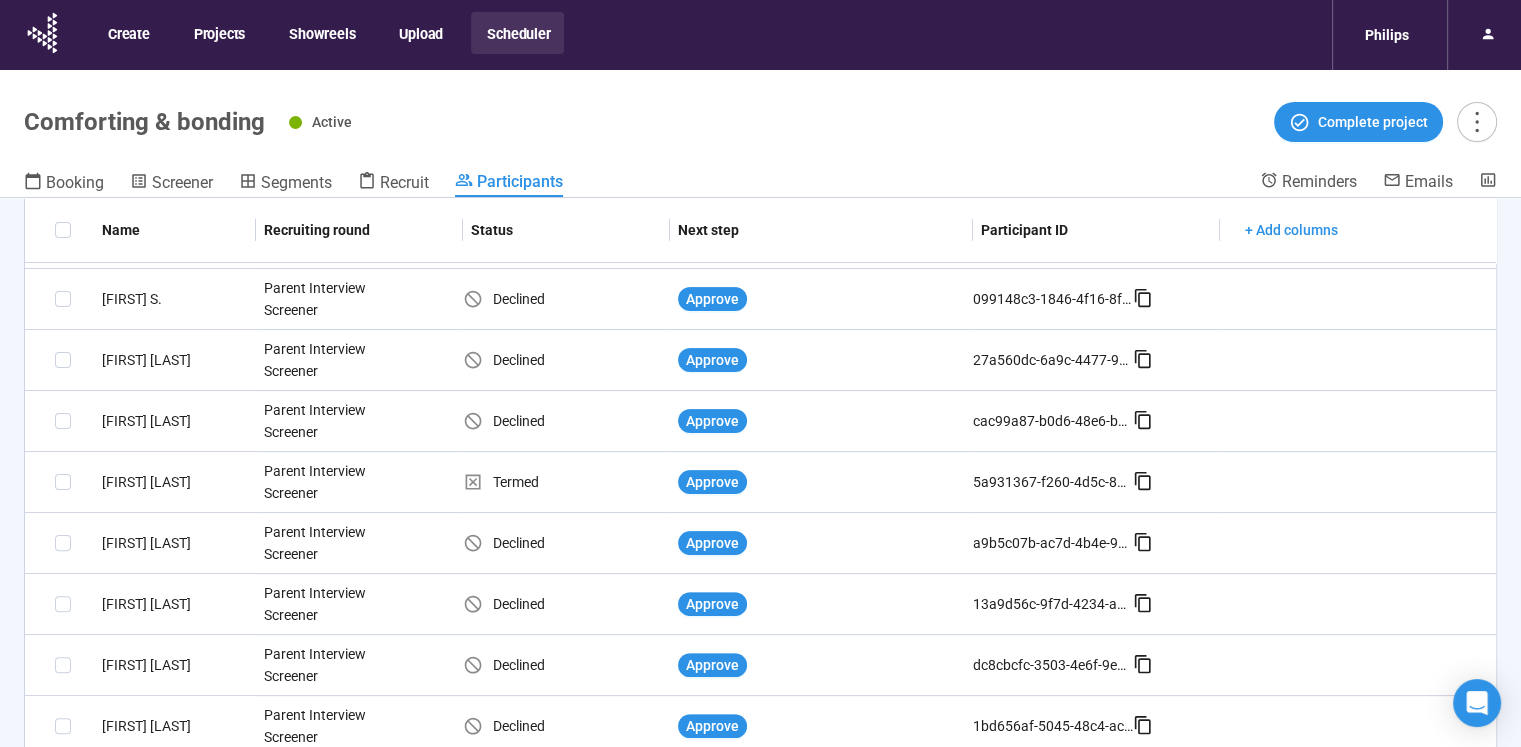 scroll, scrollTop: 0, scrollLeft: 0, axis: both 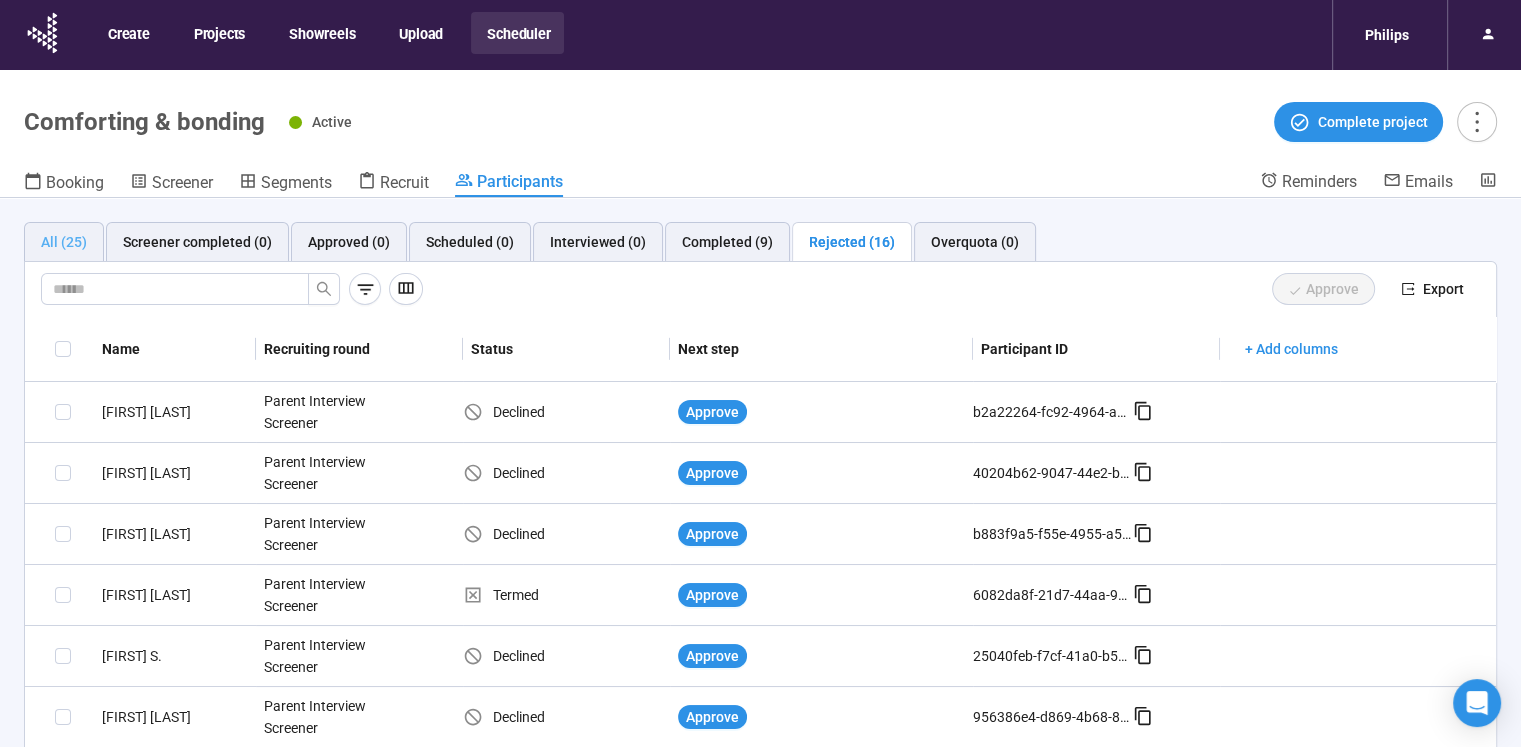 click on "All (25)" at bounding box center [64, 242] 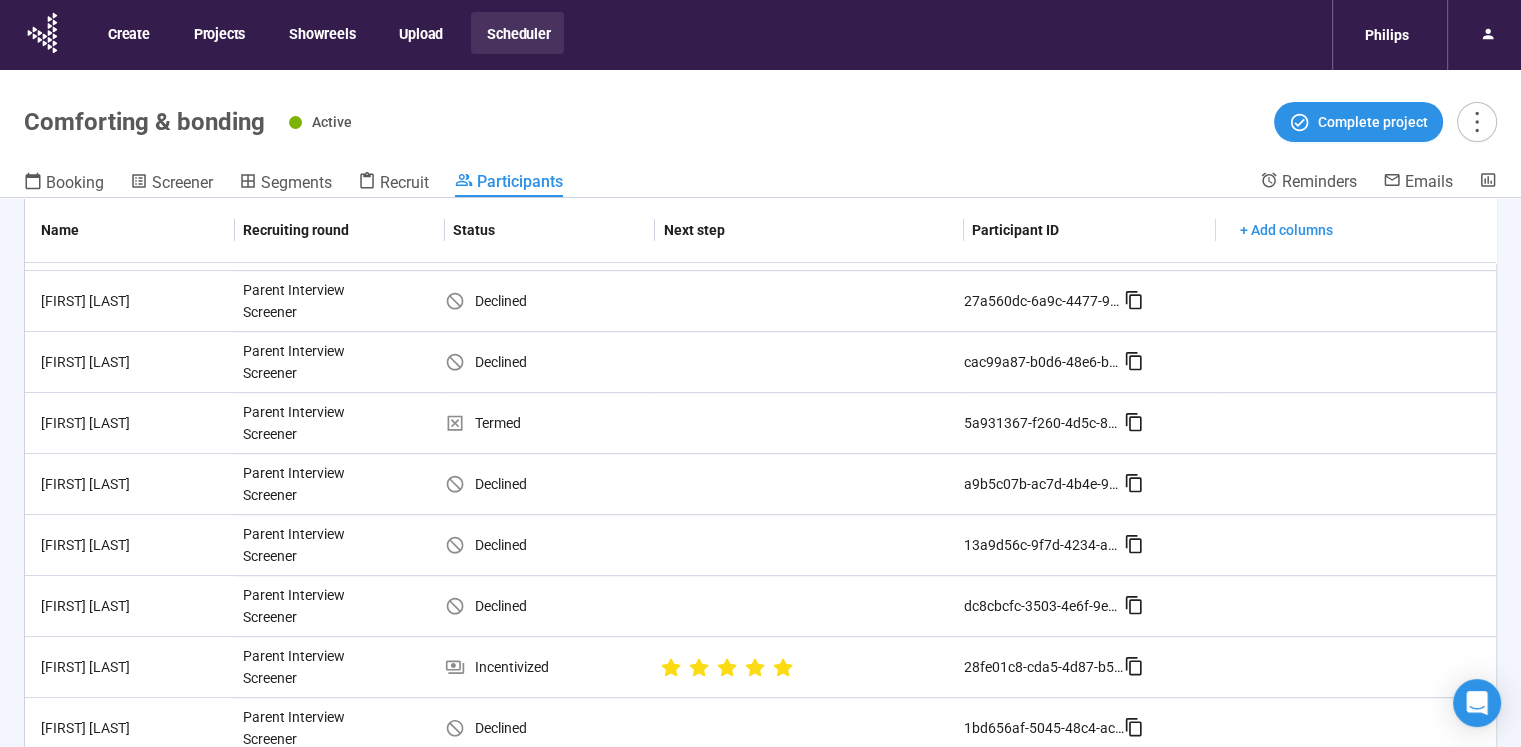 scroll, scrollTop: 0, scrollLeft: 0, axis: both 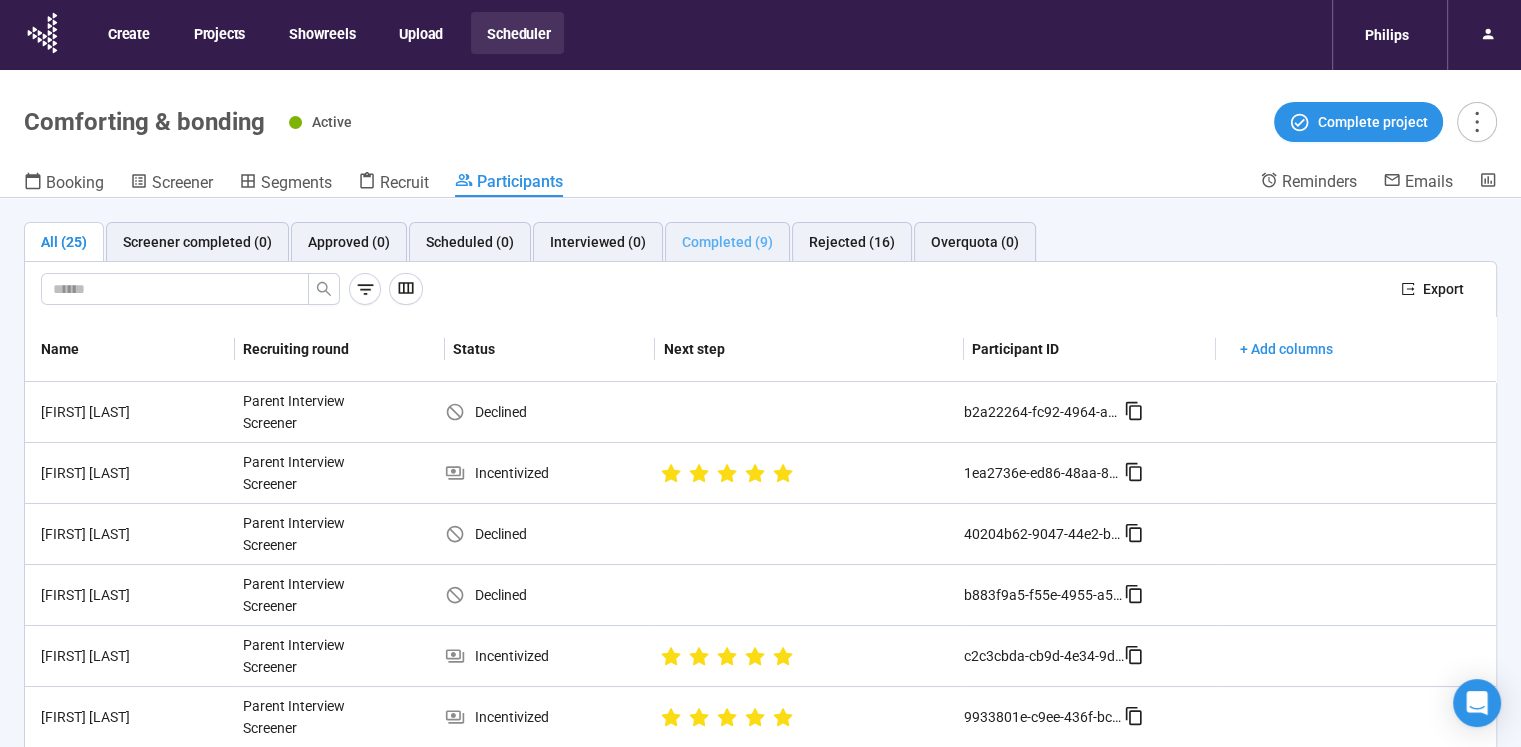 click on "Completed (9)" at bounding box center [727, 242] 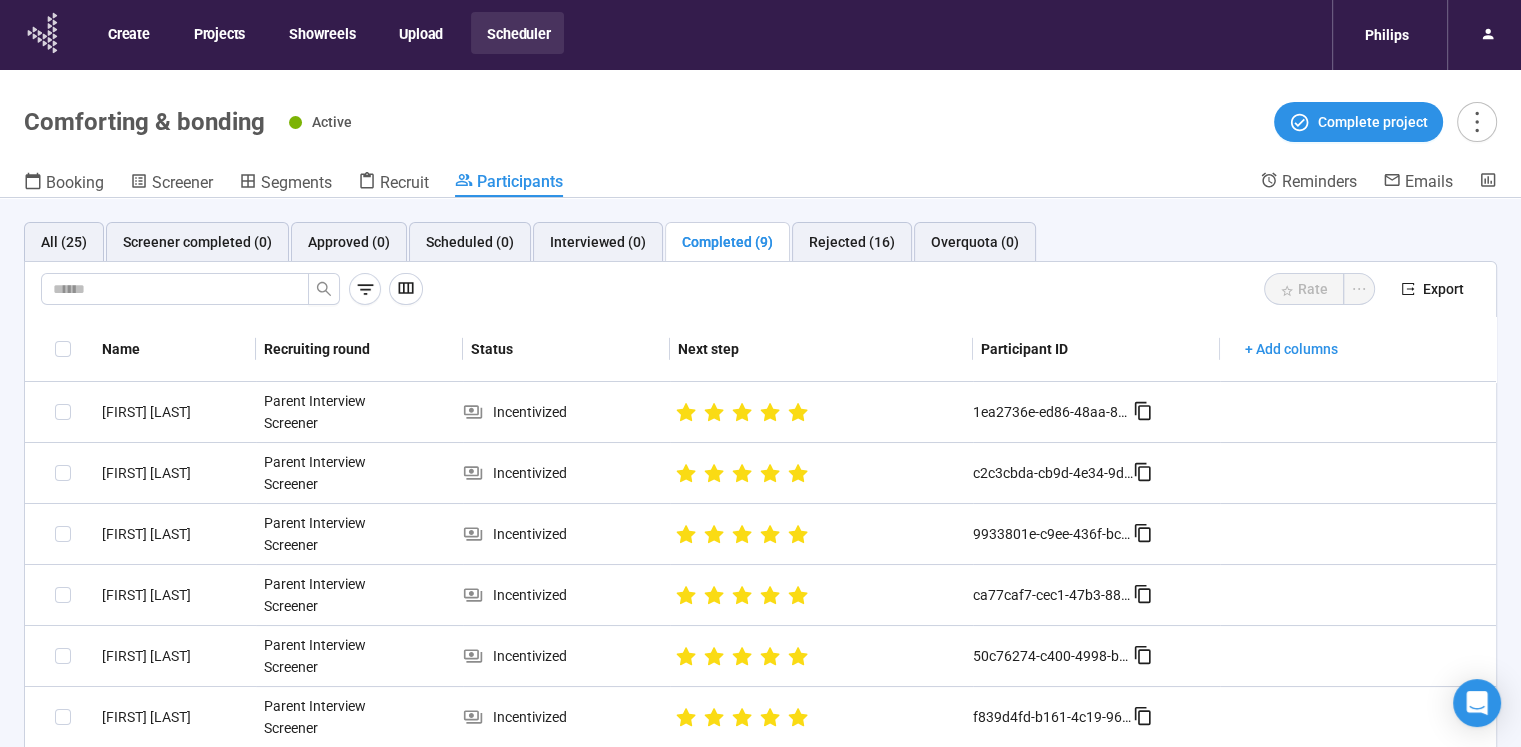 click at bounding box center [30, 33] 